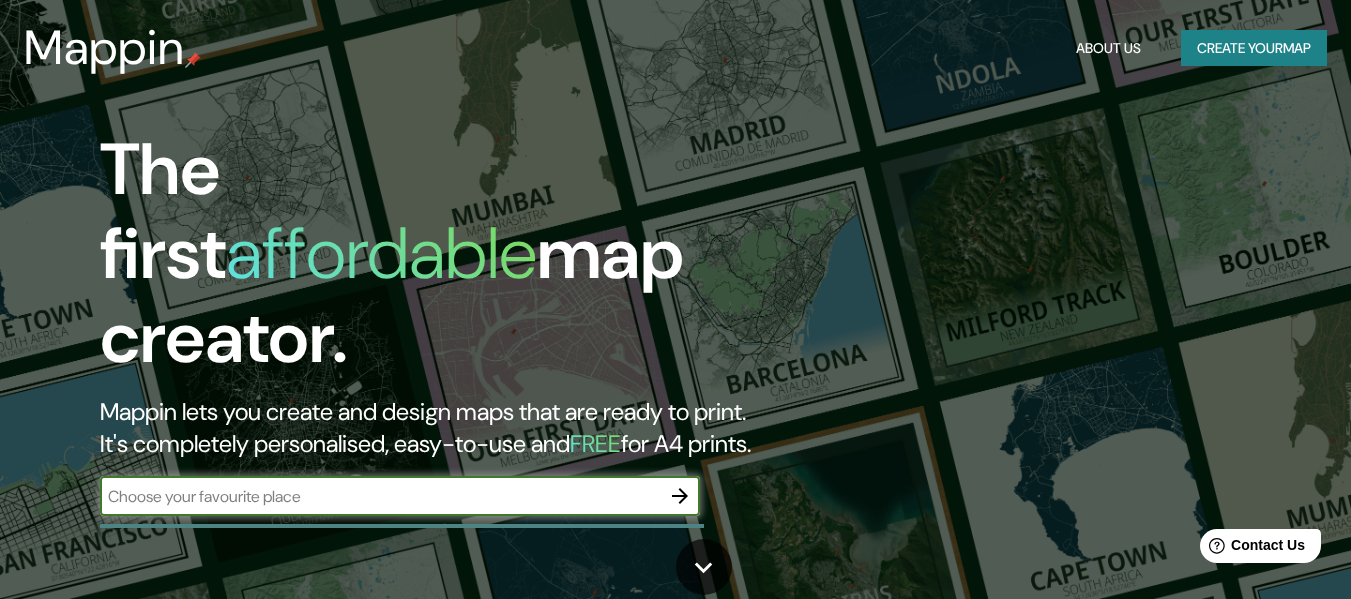 scroll, scrollTop: 0, scrollLeft: 0, axis: both 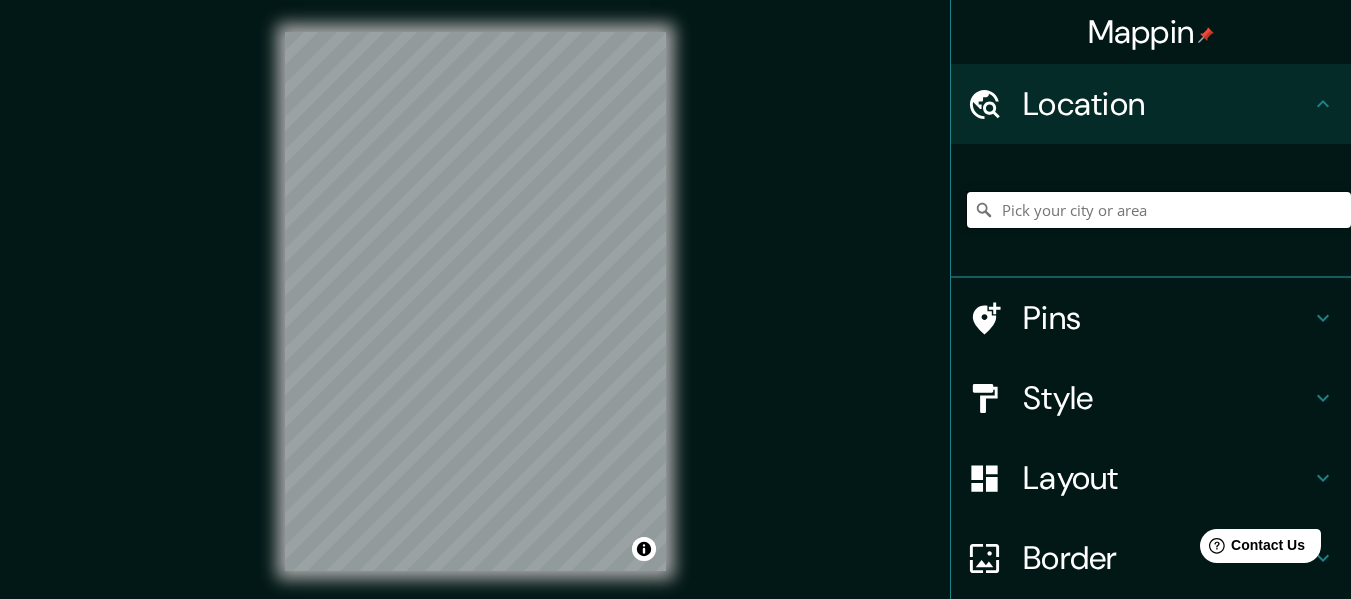 click at bounding box center (1159, 210) 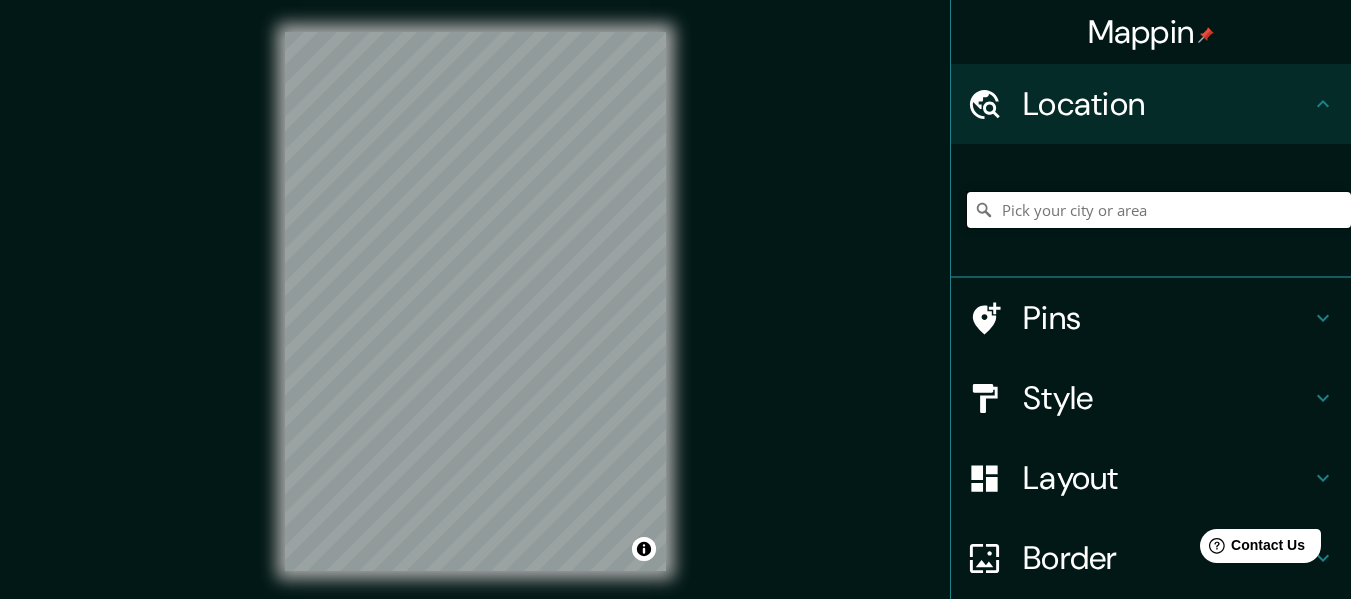click at bounding box center (1159, 210) 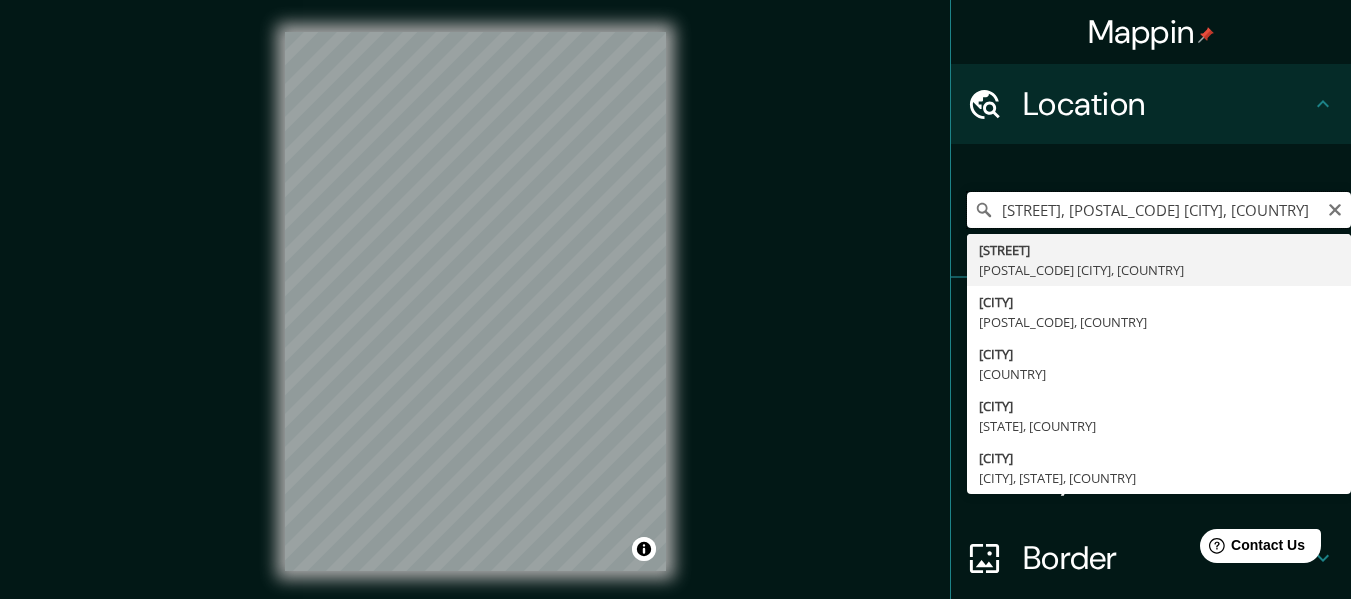 type on "[STREET], [POSTAL_CODE] [CITY], [COUNTRY]" 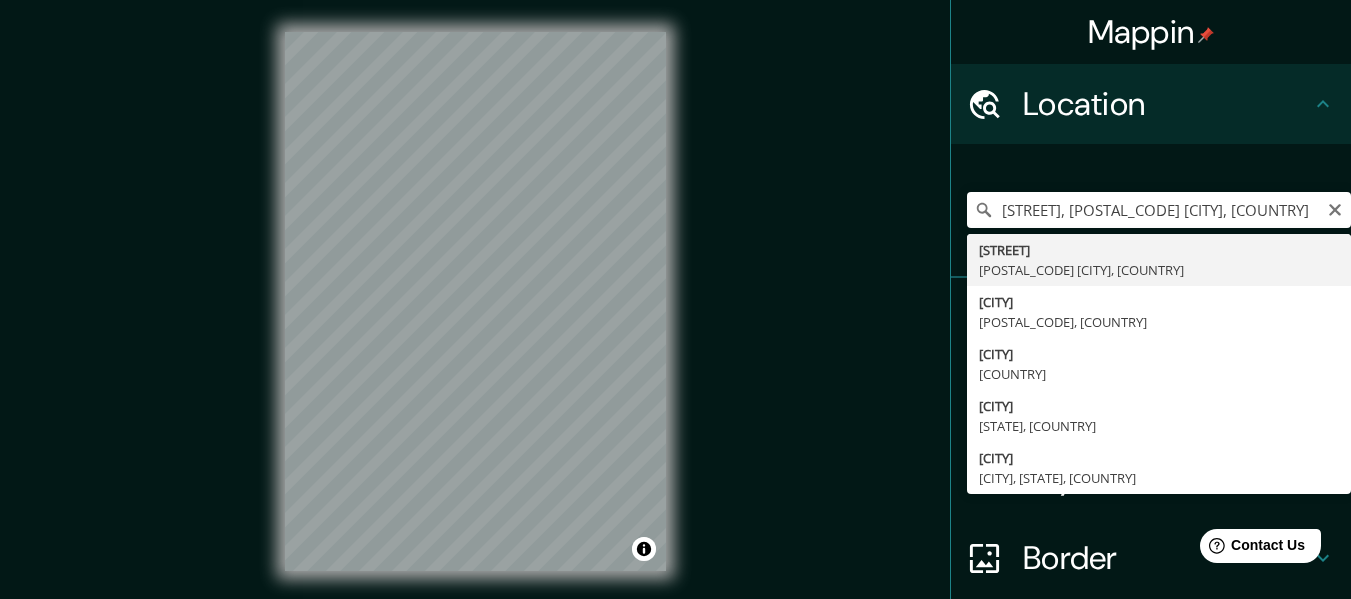 click on "Mappin Location [STREET], [POSTAL_CODE] [CITY], [COUNTRY] [STREET]  [POSTAL_CODE] [CITY], [COUNTRY] [CITY]  [POSTAL_CODE], [COUNTRY] [CITY]  [COUNTRY] [CITY]  [STATE], [COUNTRY] [STATE]  [CITY], [STATE], [COUNTRY] Pins Style Layout Border Choose a border.  Hint : you can make layers of the frame opaque to create some cool effects. None Simple Transparent Fancy Size A4 single Create your map © Mapbox   © OpenStreetMap   Improve this map Any problems, suggestions, or concerns please email    help@[DOMAIN].pro . . ." at bounding box center [675, 317] 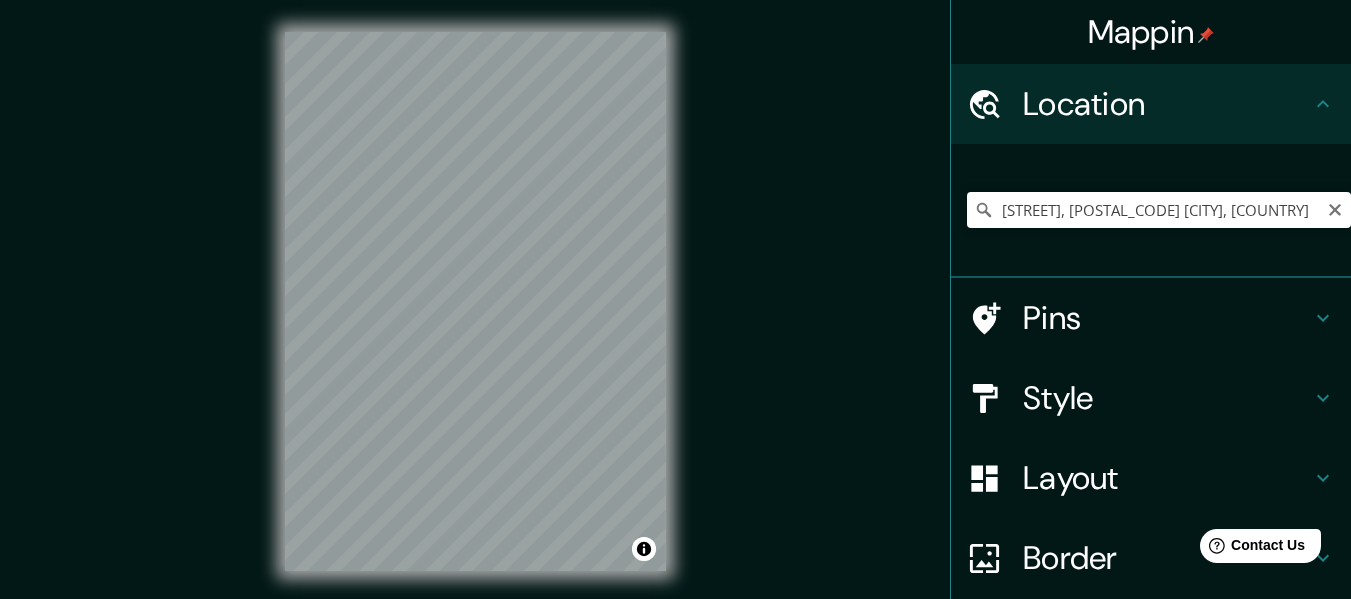 drag, startPoint x: 814, startPoint y: 338, endPoint x: 810, endPoint y: 375, distance: 37.215588 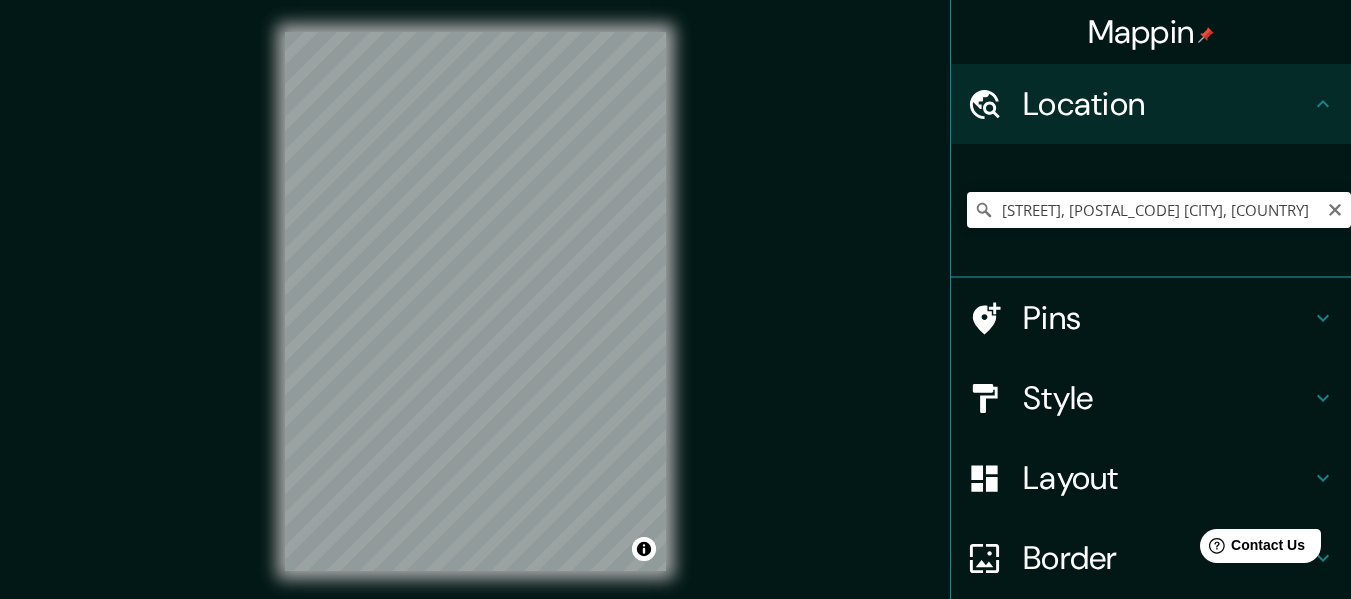 drag, startPoint x: 793, startPoint y: 361, endPoint x: 787, endPoint y: 389, distance: 28.635643 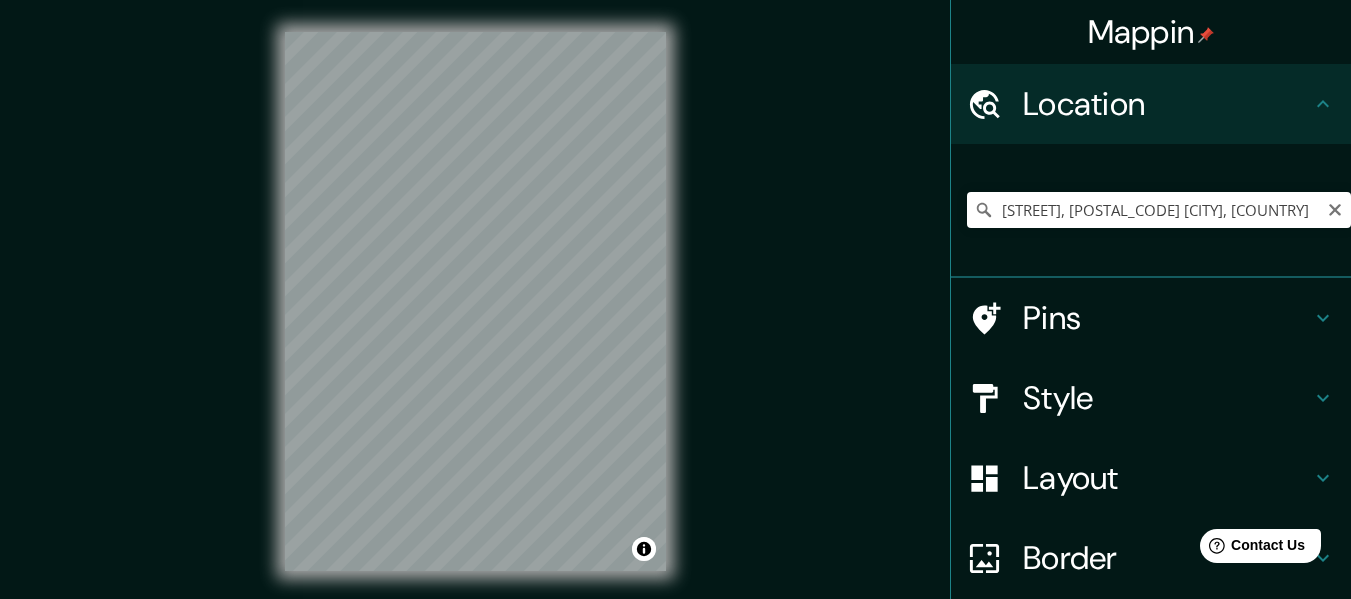 click on "Mappin Location [STREET], [POSTAL_CODE] [CITY], [COUNTRY] [STREET]  [POSTAL_CODE] [CITY], [COUNTRY] [CITY]  [POSTAL_CODE], [COUNTRY] [CITY]  [COUNTRY] [CITY]  [STATE], [COUNTRY] [STATE]  [CITY], [STATE], [COUNTRY] Pins Style Layout Border Choose a border.  Hint : you can make layers of the frame opaque to create some cool effects. None Simple Transparent Fancy Size A4 single Create your map © Mapbox   © OpenStreetMap   Improve this map Any problems, suggestions, or concerns please email    help@[DOMAIN].pro . . ." at bounding box center [675, 317] 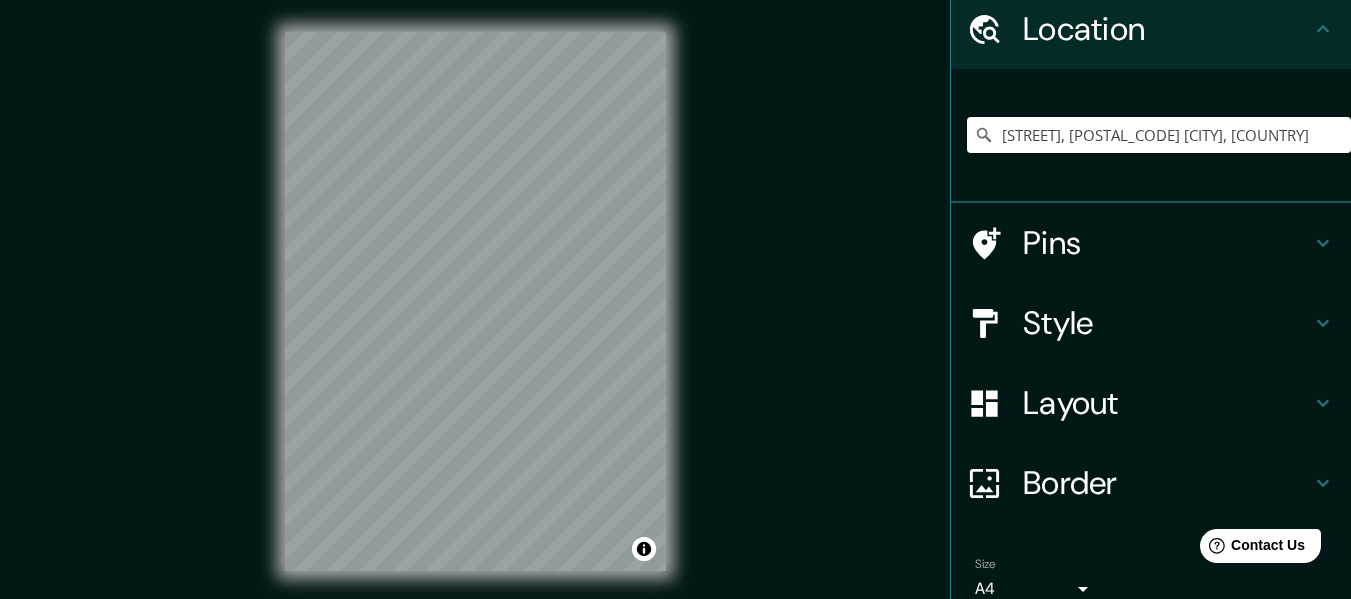 scroll, scrollTop: 94, scrollLeft: 0, axis: vertical 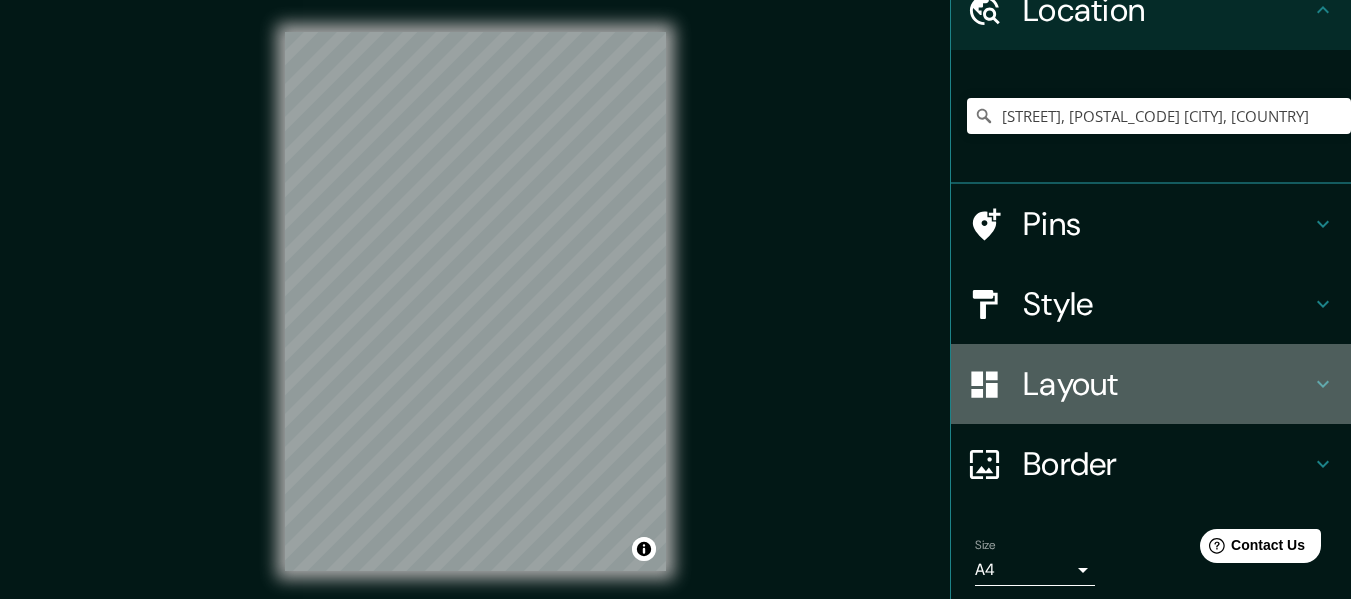 click 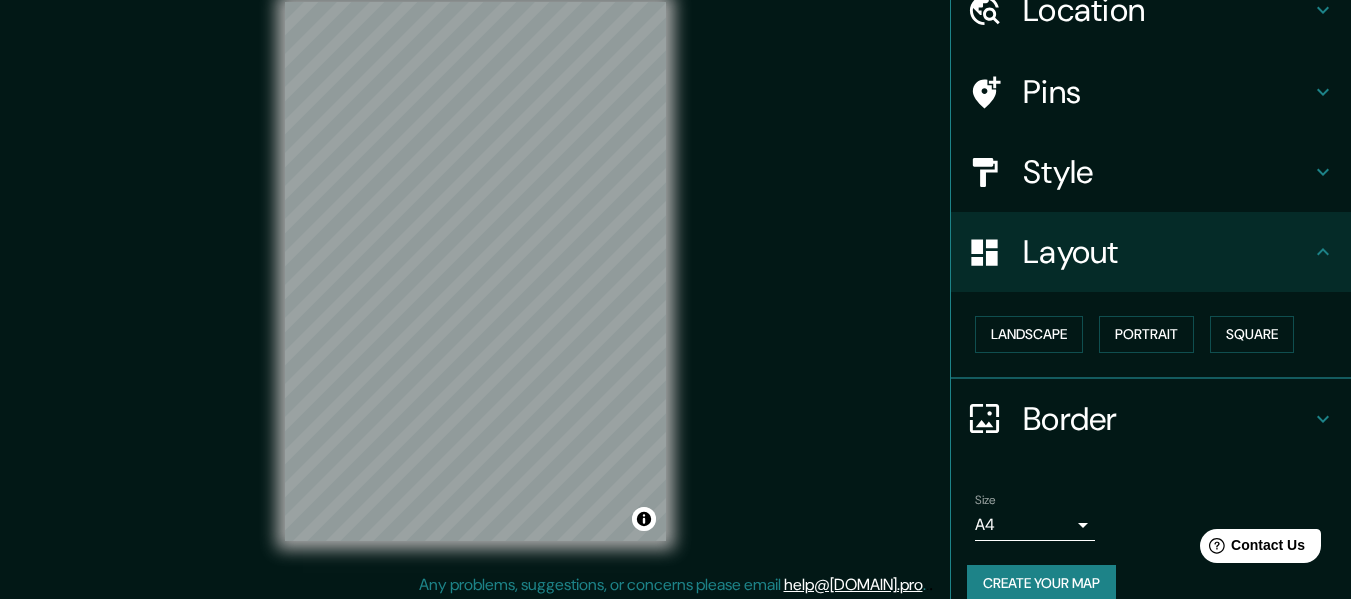 scroll, scrollTop: 36, scrollLeft: 0, axis: vertical 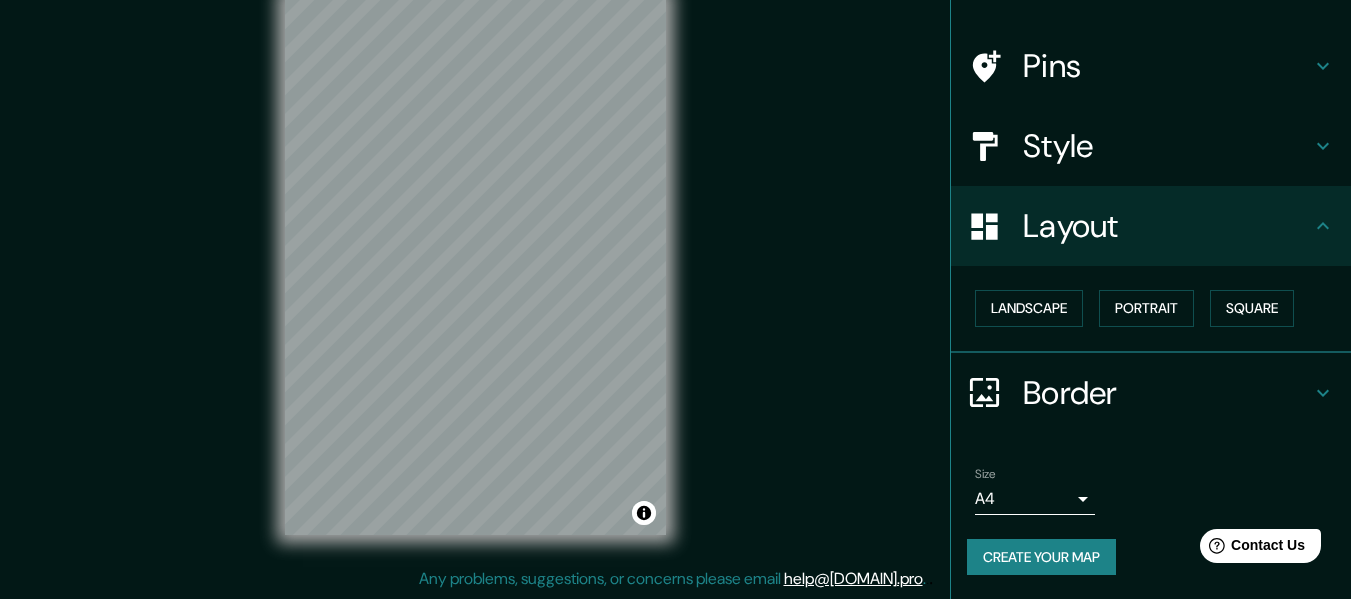 click on "Size A4 single" at bounding box center (1151, 491) 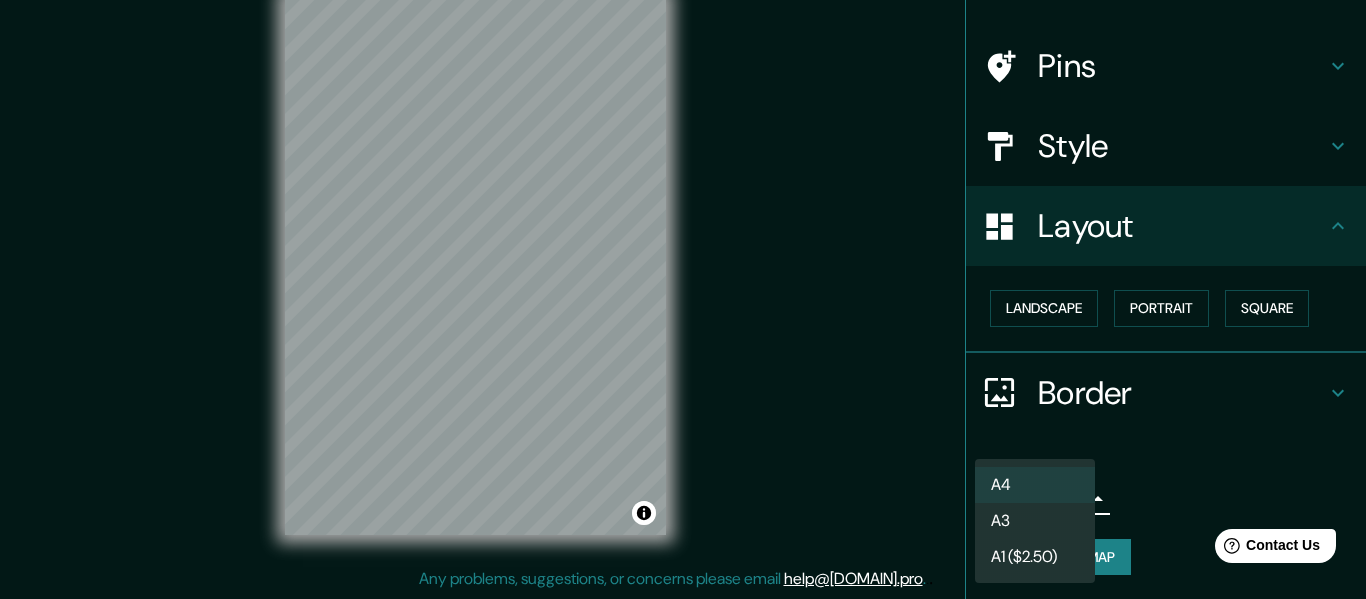 click on "A3" at bounding box center [1035, 521] 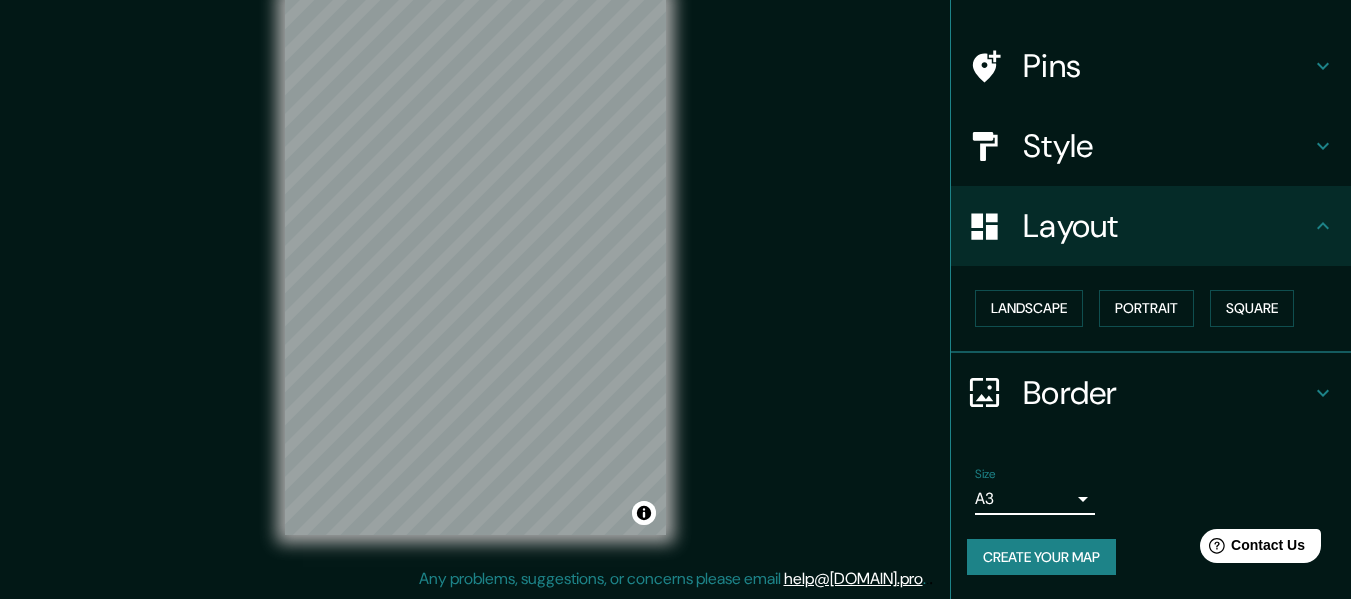 click on "Mappin Location [STREET], [POSTAL_CODE] [CITY], [COUNTRY] [STREET]  [POSTAL_CODE] [CITY], [COUNTRY] [CITY]  [POSTAL_CODE], [COUNTRY] [CITY]  [COUNTRY] [CITY]  [STATE], [COUNTRY] [STATE]  [CITY], [STATE], [COUNTRY] Pins Style Layout Landscape Portrait Square Border Choose a border.  Hint : you can make layers of the frame opaque to create some cool effects. None Simple Transparent Fancy Size A3 a4 Create your map © Mapbox   © OpenStreetMap   Improve this map Any problems, suggestions, or concerns please email    help@[DOMAIN].pro . . ." at bounding box center [675, 263] 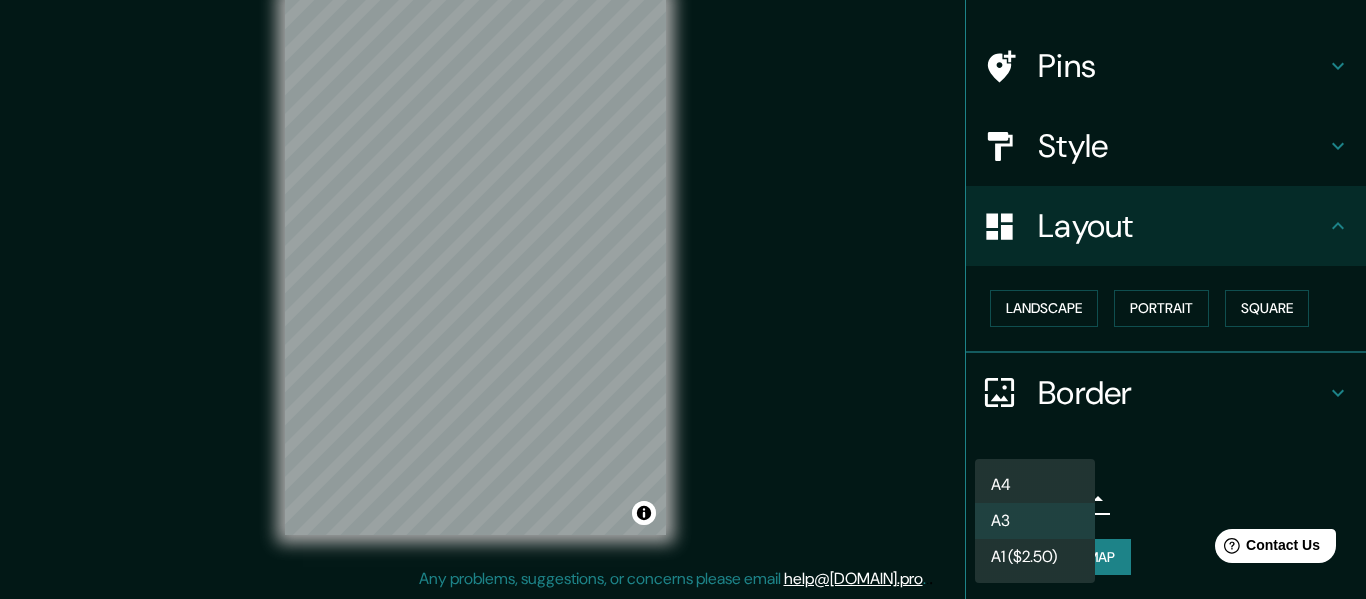 click on "A4" at bounding box center [1035, 485] 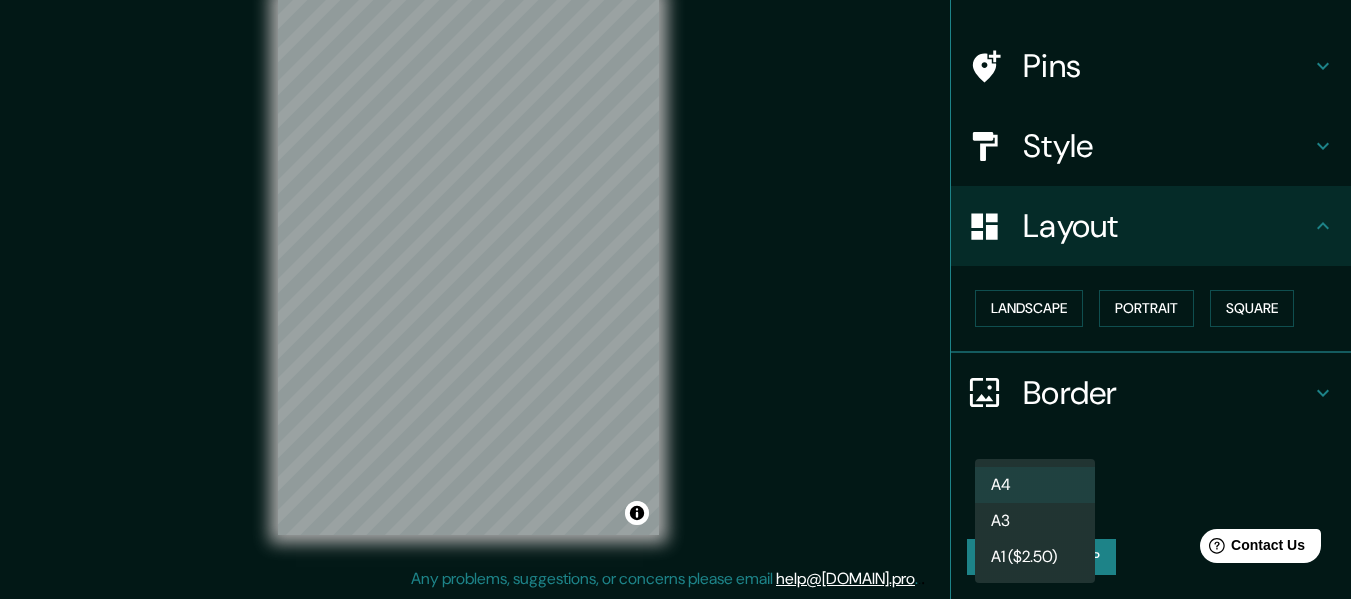click on "Mappin Location [STREET], [POSTAL_CODE] [CITY], [COUNTRY] [STREET]  [POSTAL_CODE] [CITY], [COUNTRY] [CITY]  [POSTAL_CODE], [COUNTRY] [CITY]  [COUNTRY] [CITY]  [STATE], [COUNTRY] [STATE]  [CITY], [STATE], [COUNTRY] Pins Style Layout Landscape Portrait Square Border Choose a border.  Hint : you can make layers of the frame opaque to create some cool effects. None Simple Transparent Fancy Size A4 single Create your map © Mapbox   © OpenStreetMap   Improve this map Any problems, suggestions, or concerns please email    help@[DOMAIN].pro . . . A4 A3 A1 ($2.50)" at bounding box center [675, 263] 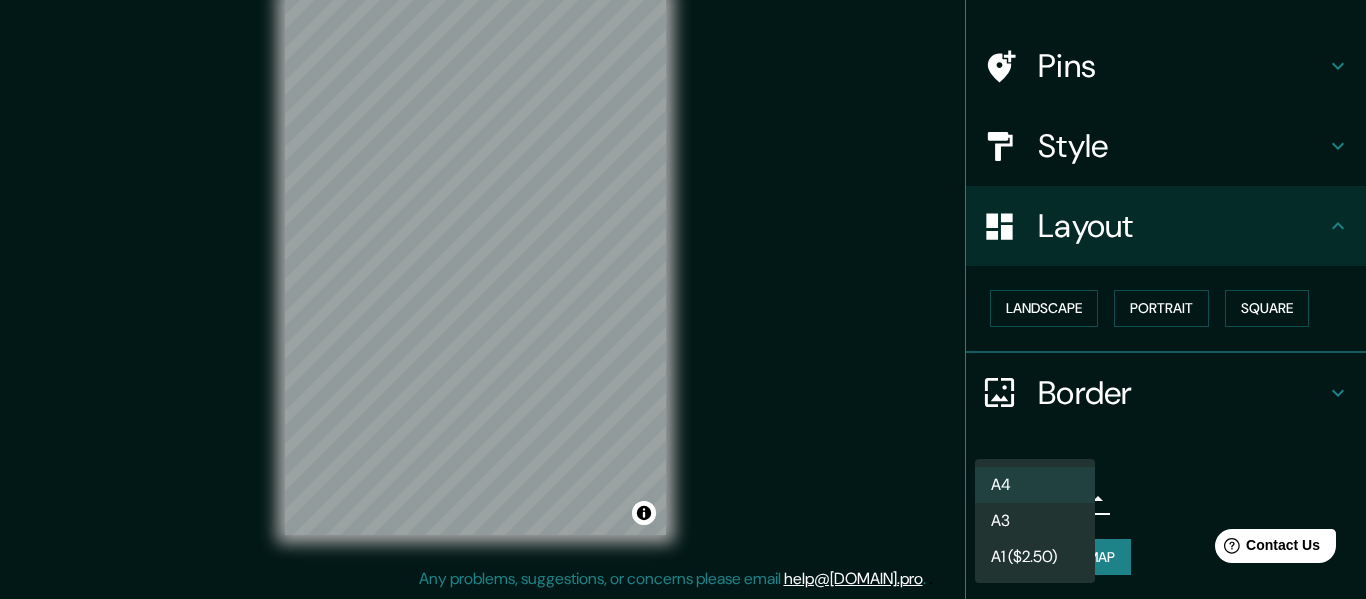 click on "A3" at bounding box center [1035, 521] 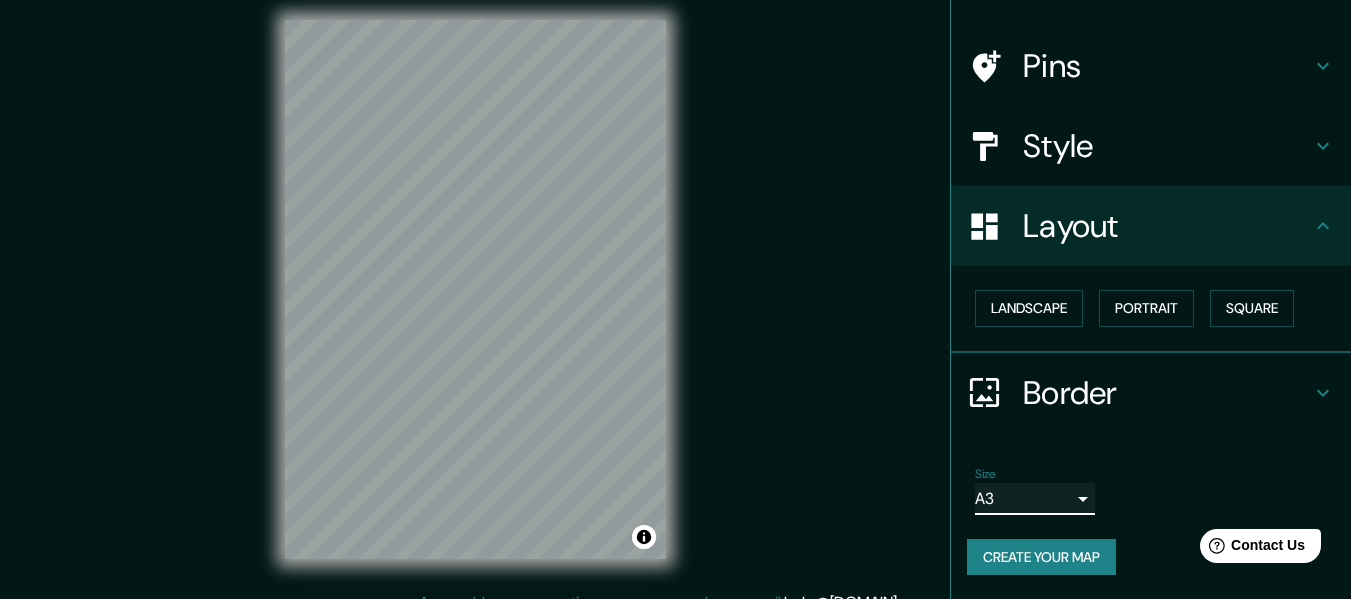 scroll, scrollTop: 0, scrollLeft: 0, axis: both 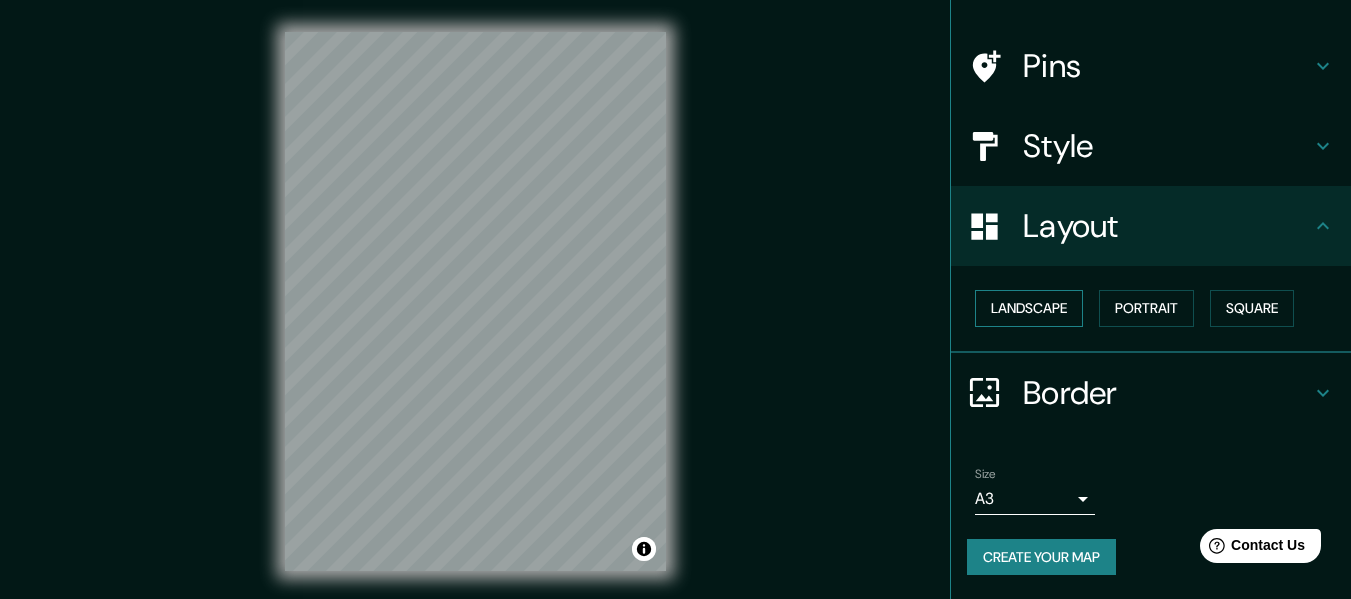 click on "Landscape" at bounding box center [1029, 308] 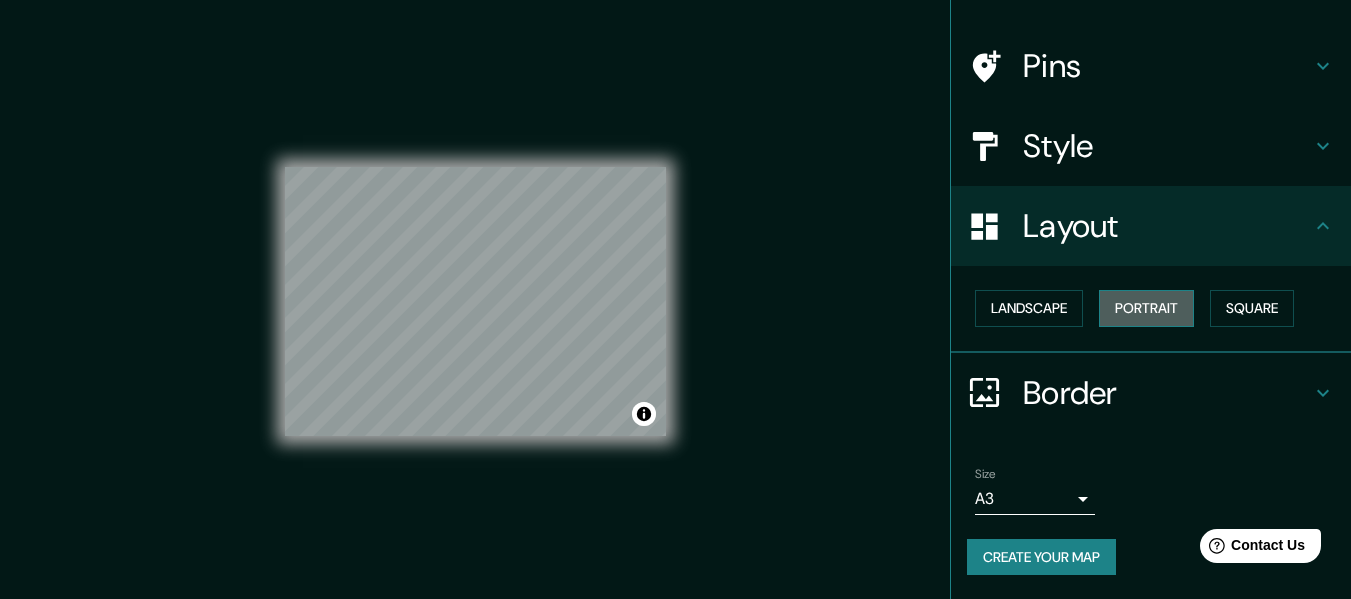 click on "Portrait" at bounding box center [1146, 308] 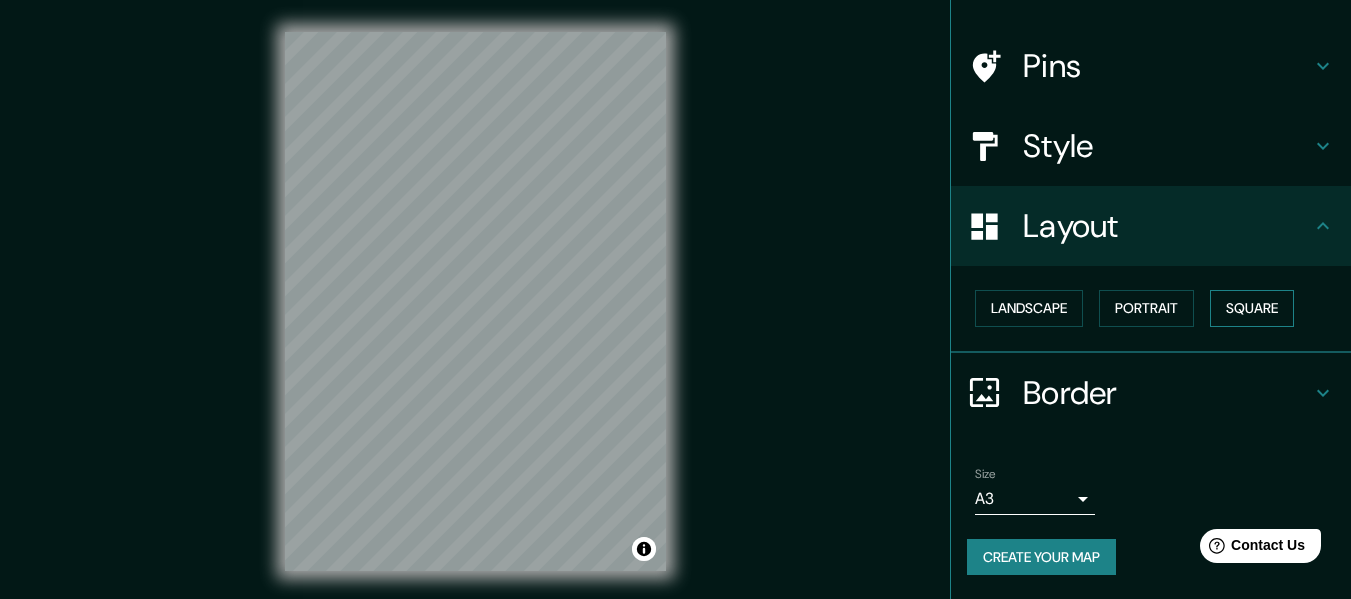 click on "Square" at bounding box center (1252, 308) 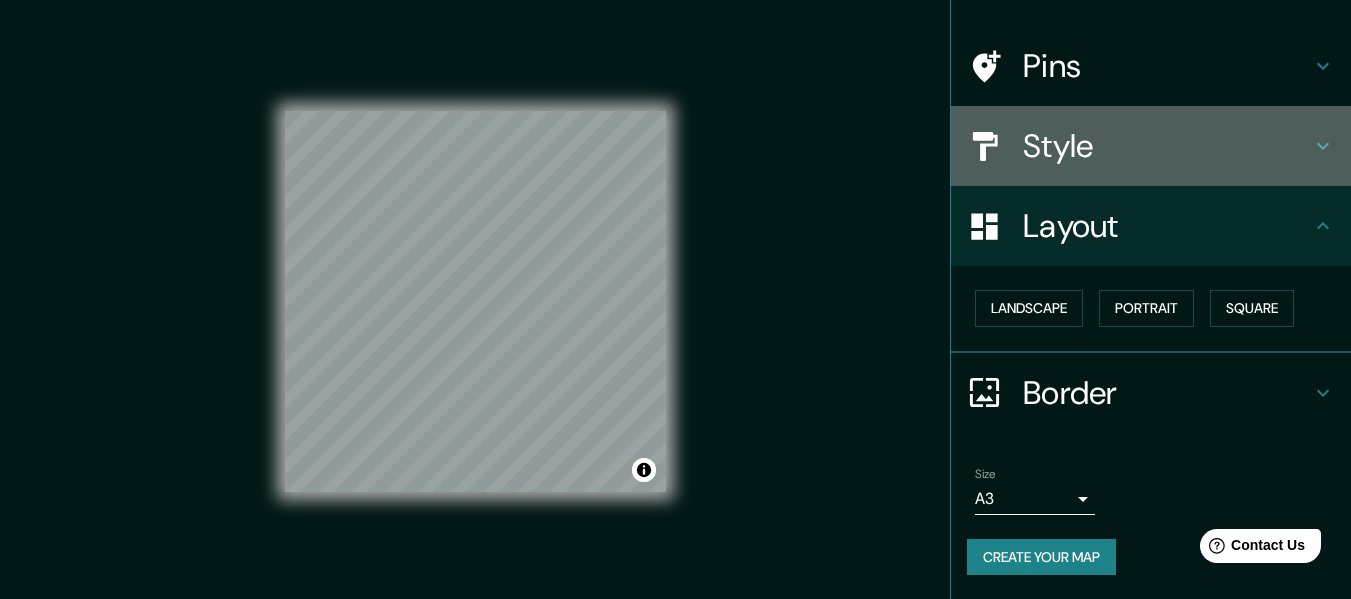 click on "Style" at bounding box center (1167, 146) 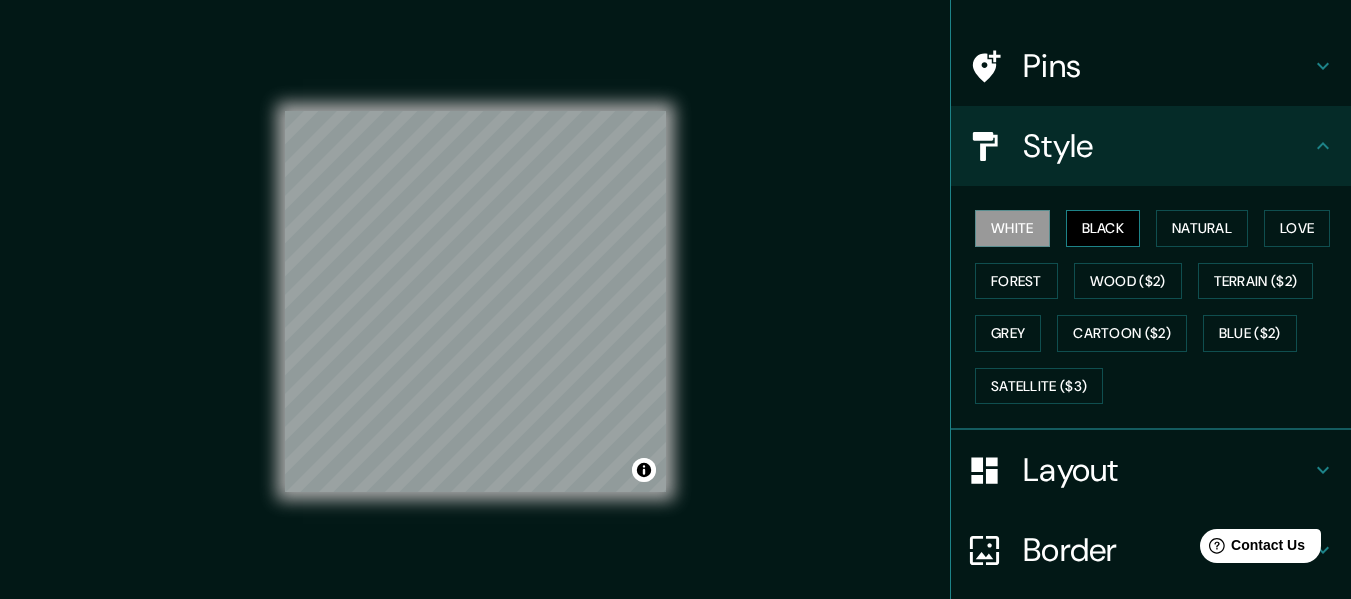 click on "Black" at bounding box center (1103, 228) 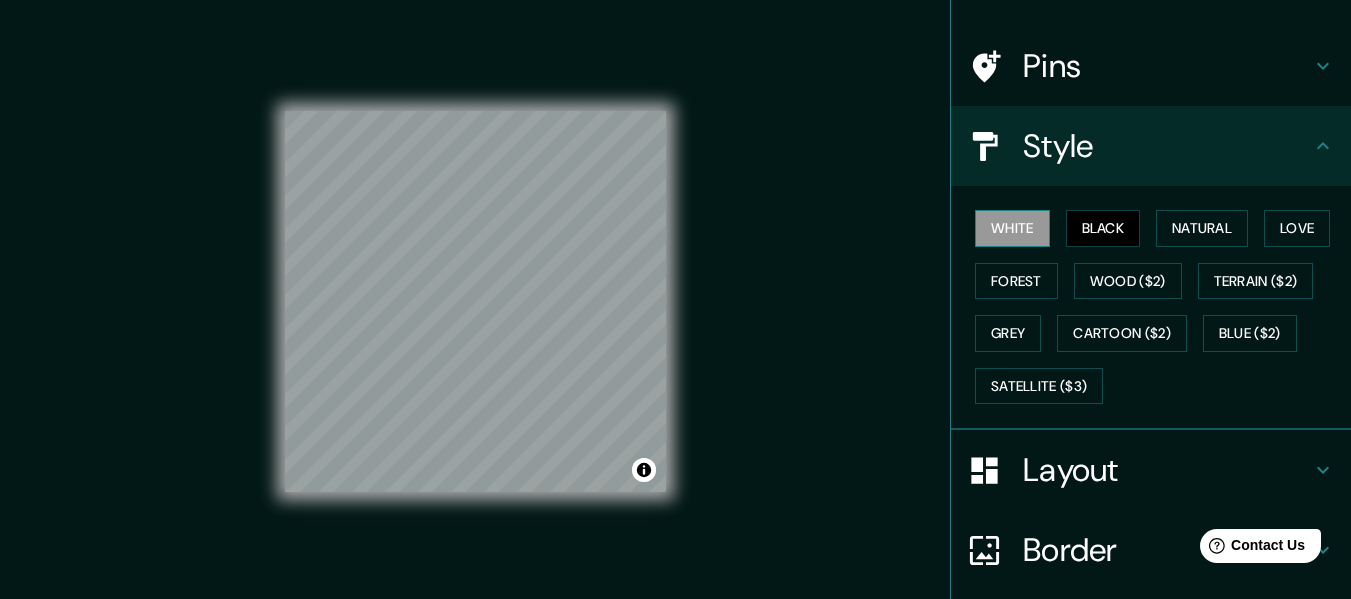 click on "White" at bounding box center (1012, 228) 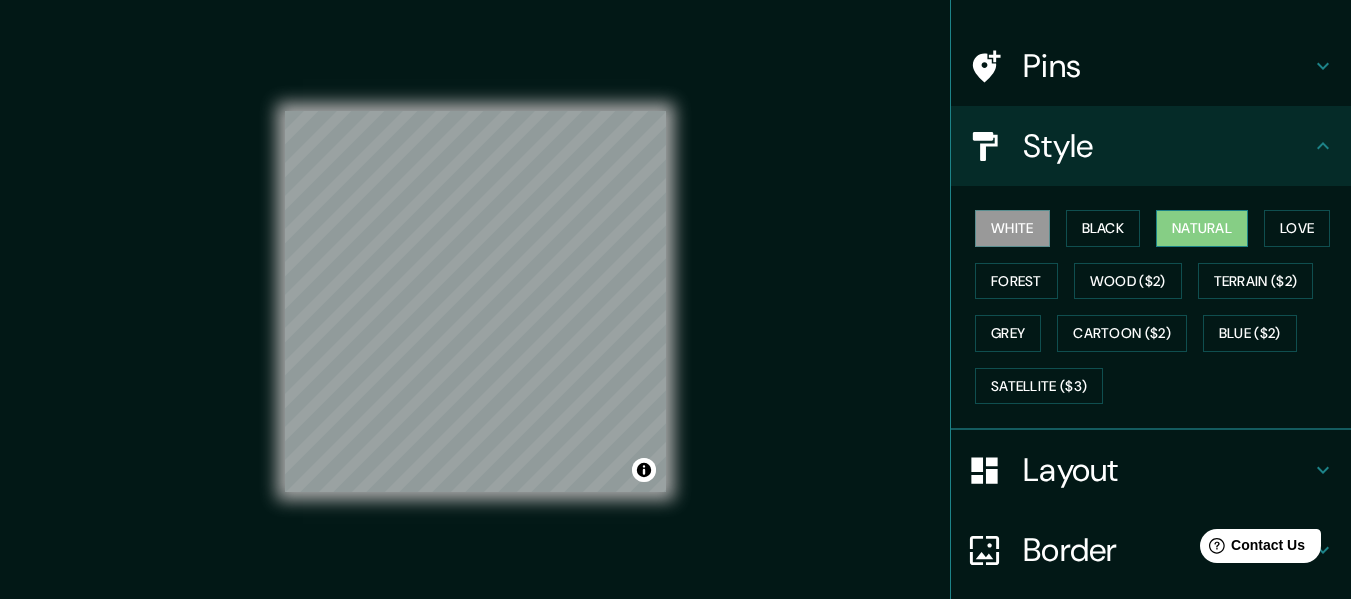 click on "Natural" at bounding box center (1202, 228) 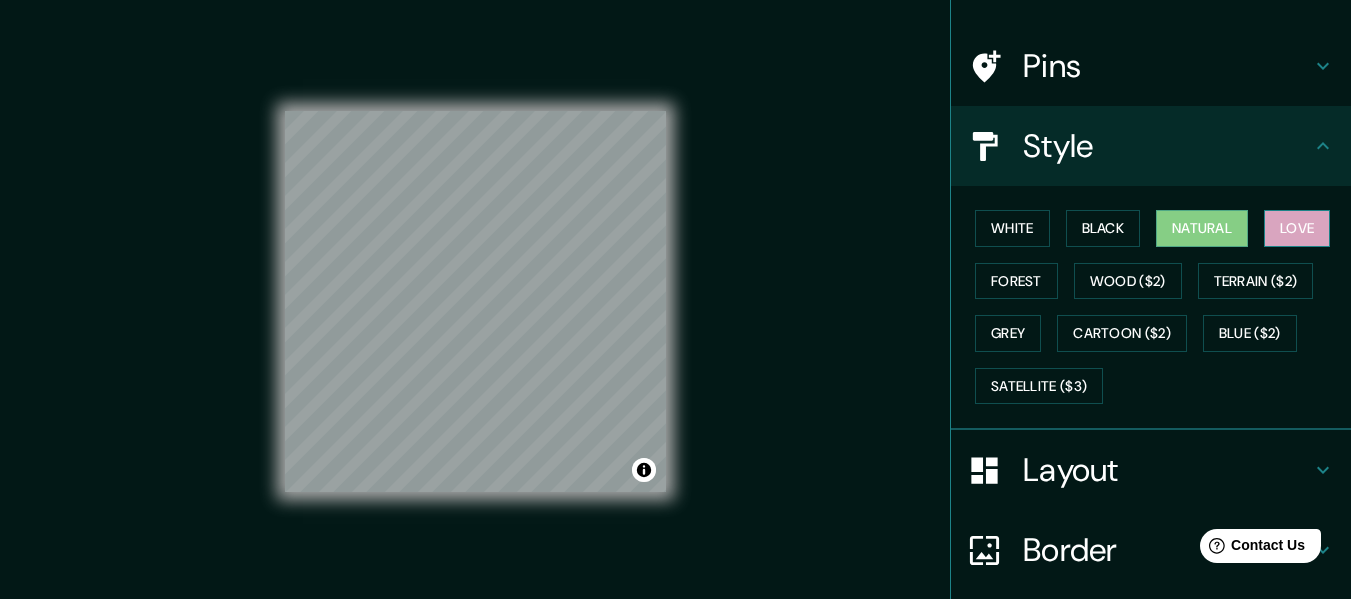 click on "Love" at bounding box center [1297, 228] 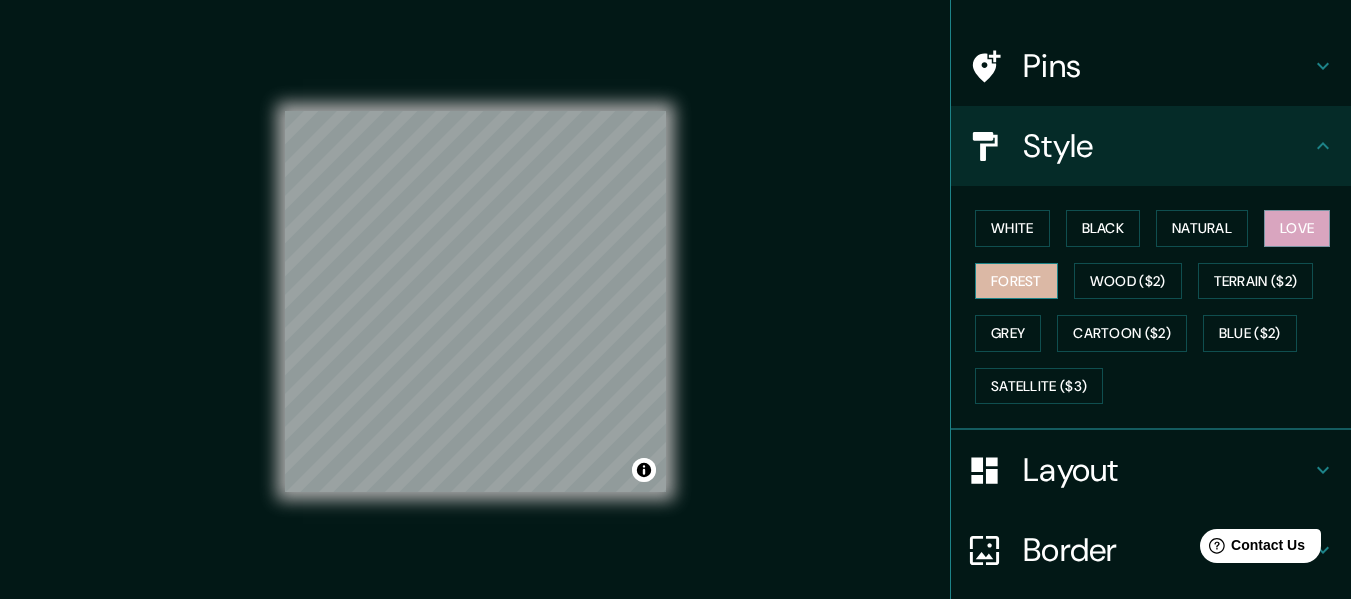 click on "Forest" at bounding box center [1016, 281] 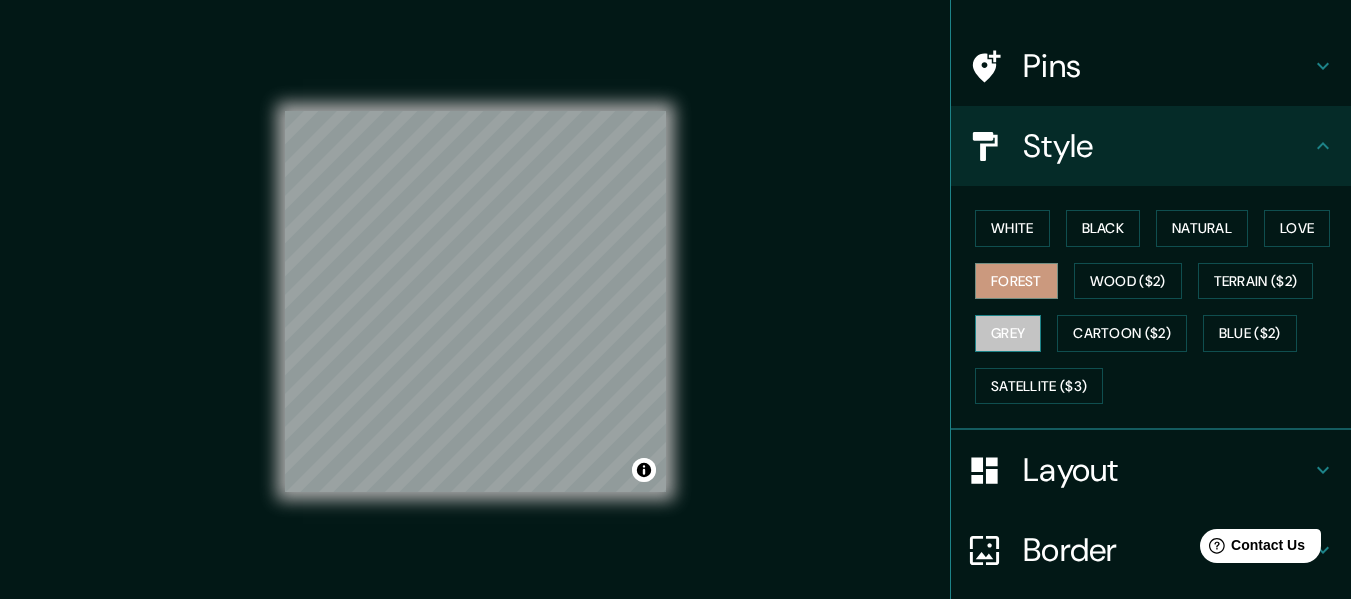 click on "Grey" at bounding box center [1008, 333] 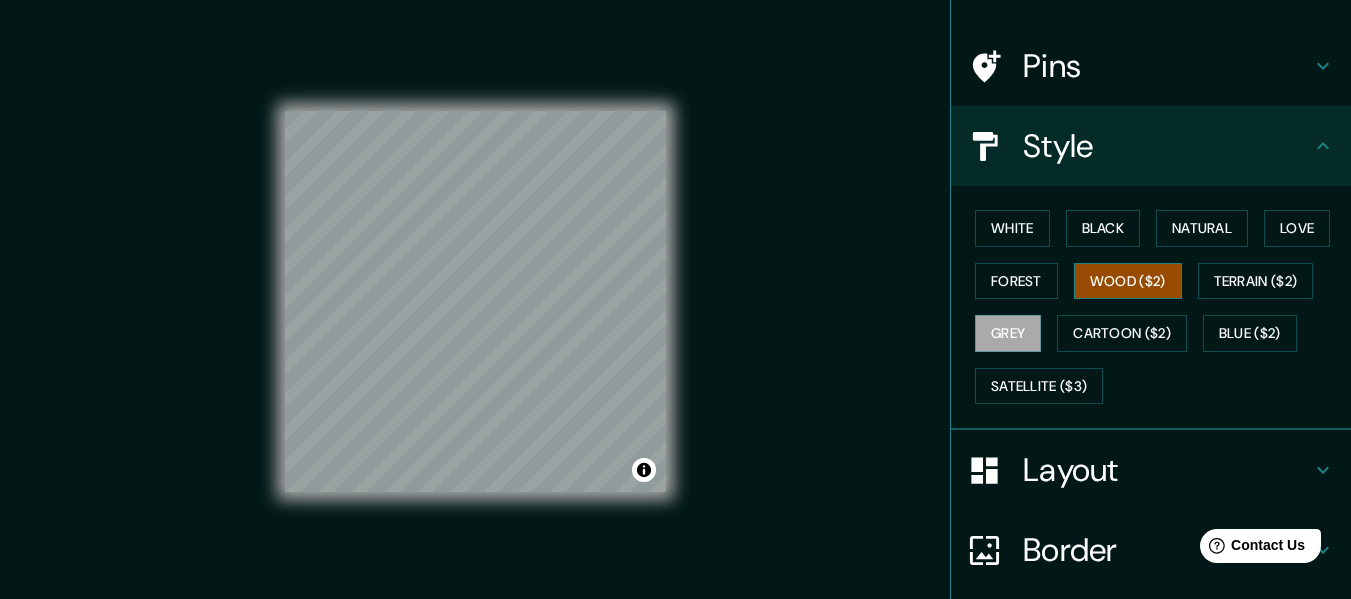 drag, startPoint x: 1180, startPoint y: 269, endPoint x: 1166, endPoint y: 277, distance: 16.124516 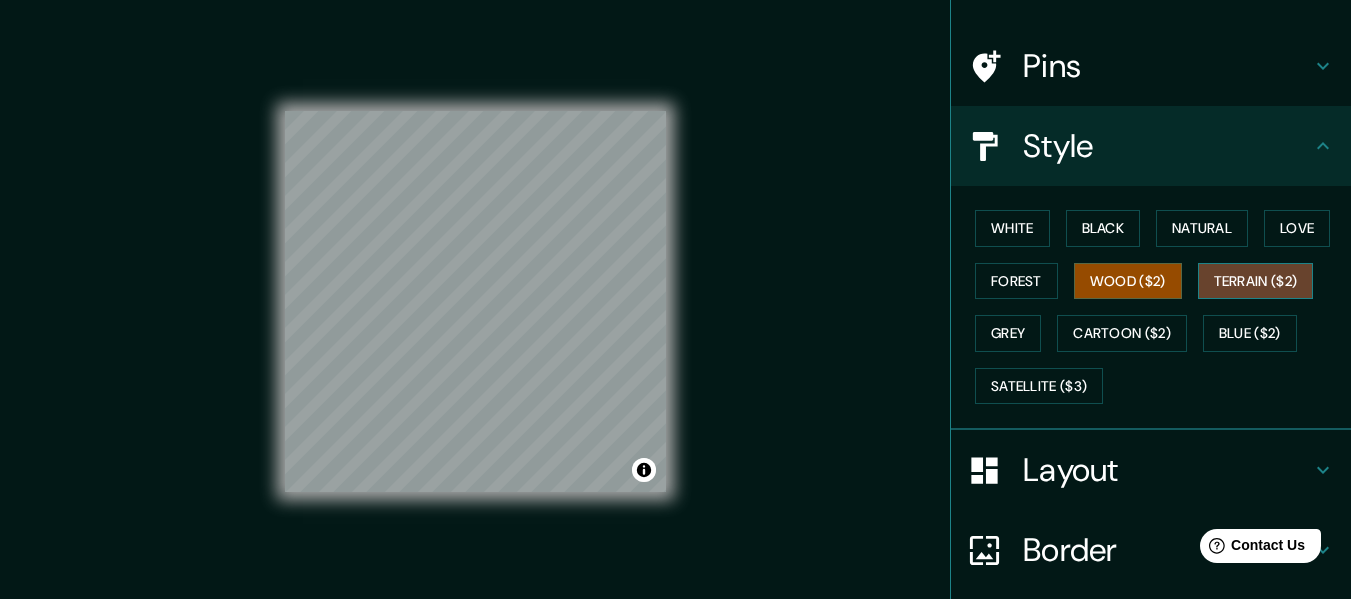 click on "Terrain ($2)" at bounding box center [1256, 281] 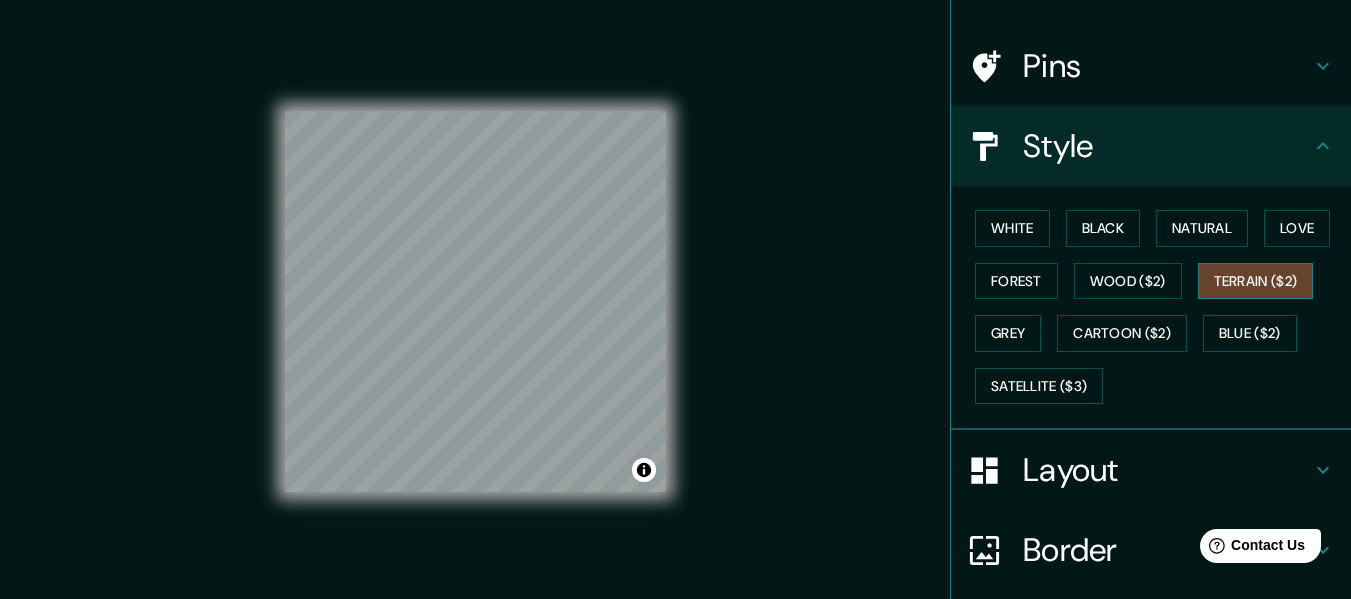 click on "Terrain ($2)" at bounding box center [1256, 281] 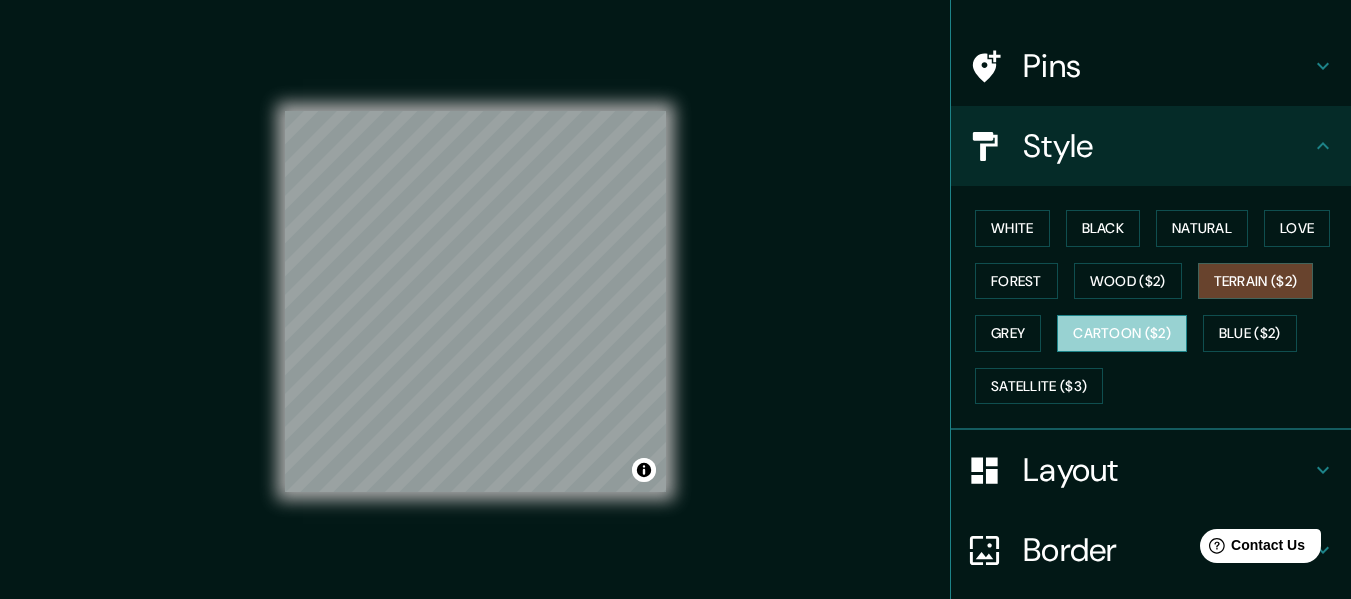 click on "Cartoon ($2)" at bounding box center [1122, 333] 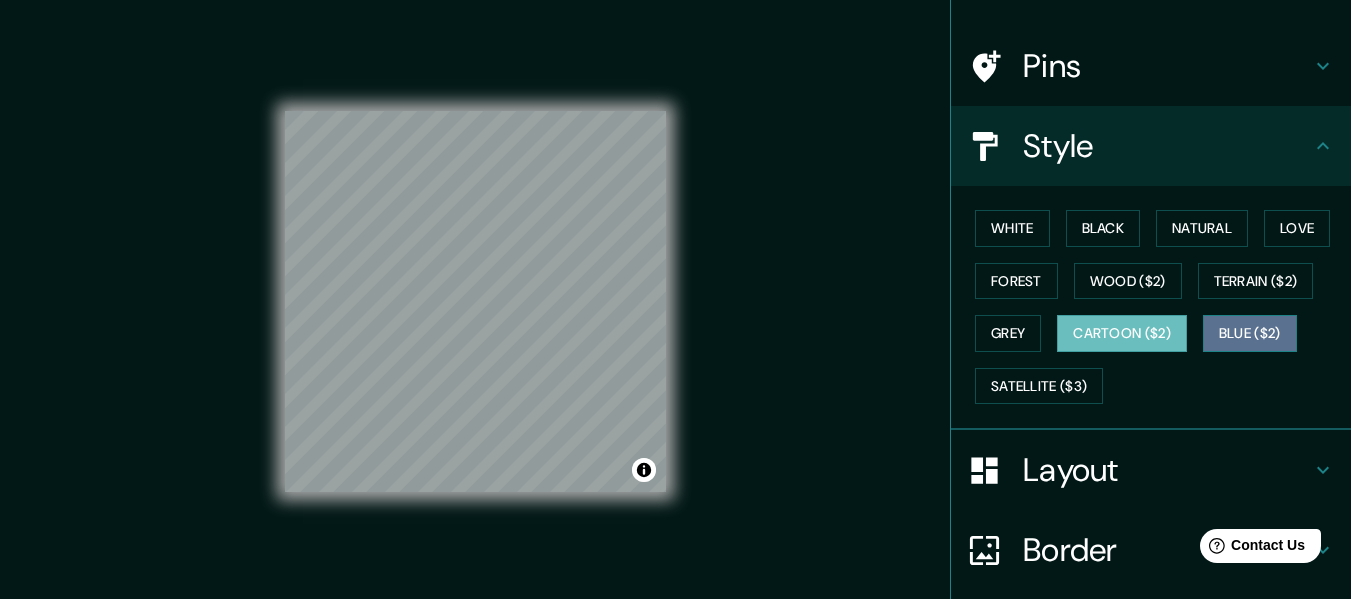 click on "Blue ($2)" at bounding box center [1250, 333] 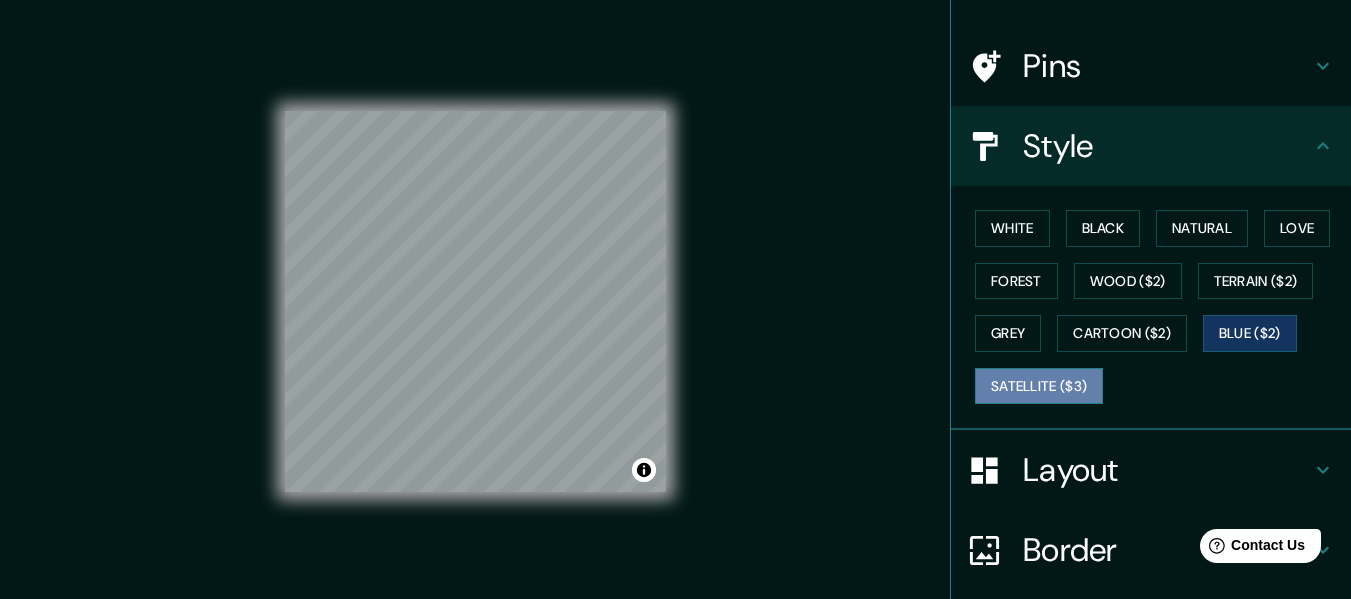 click on "Satellite ($3)" at bounding box center (1039, 386) 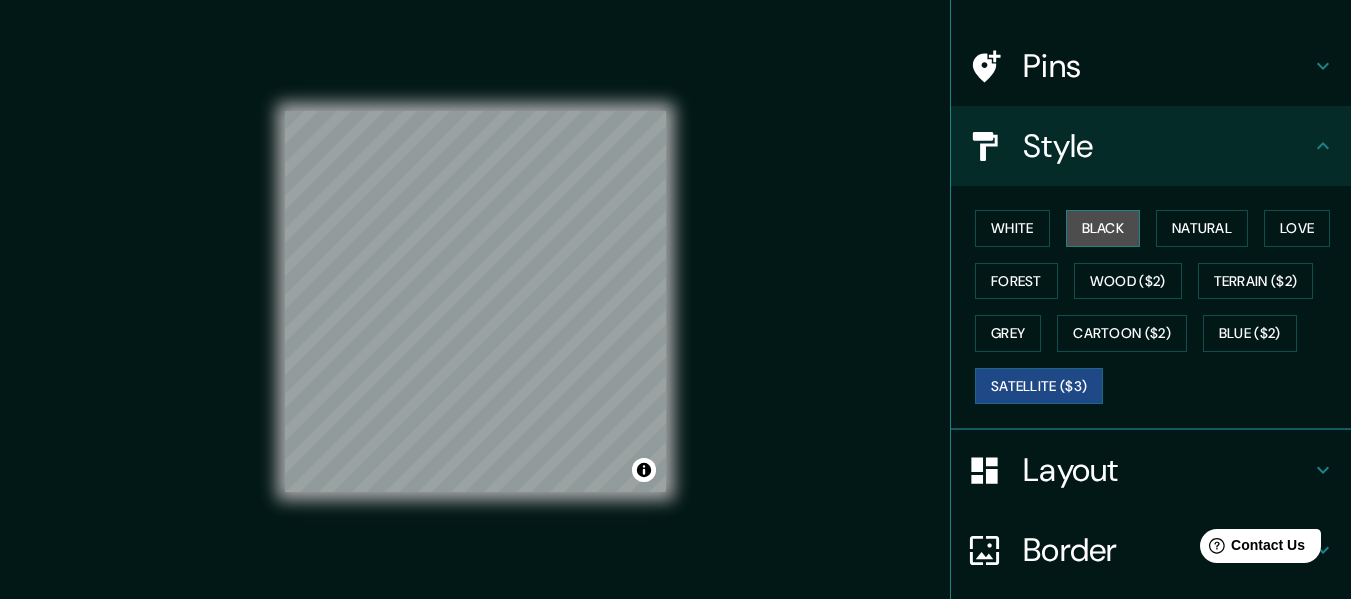 click on "Black" at bounding box center [1103, 228] 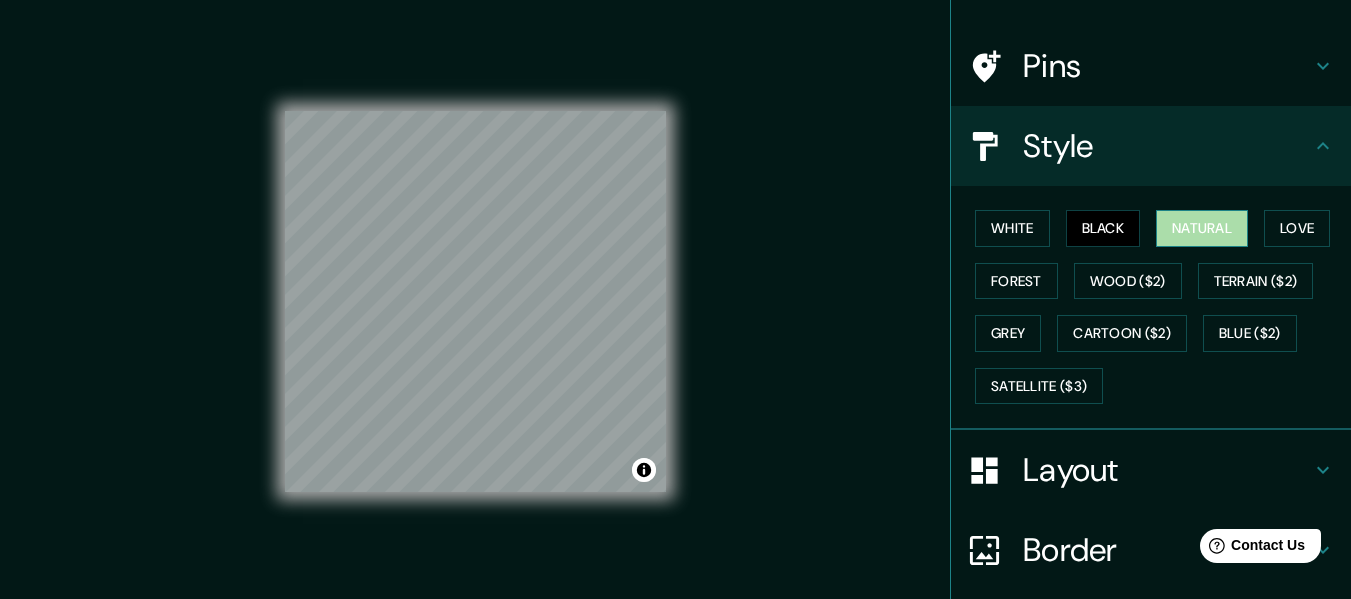 click on "Natural" at bounding box center (1202, 228) 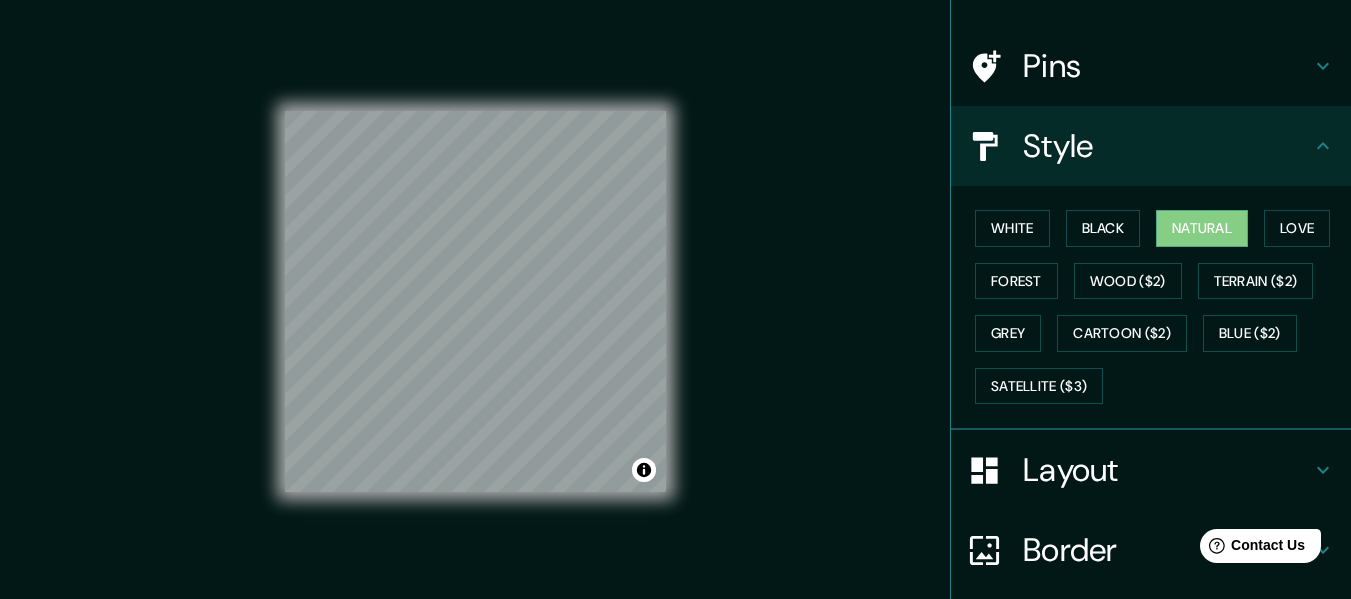 click 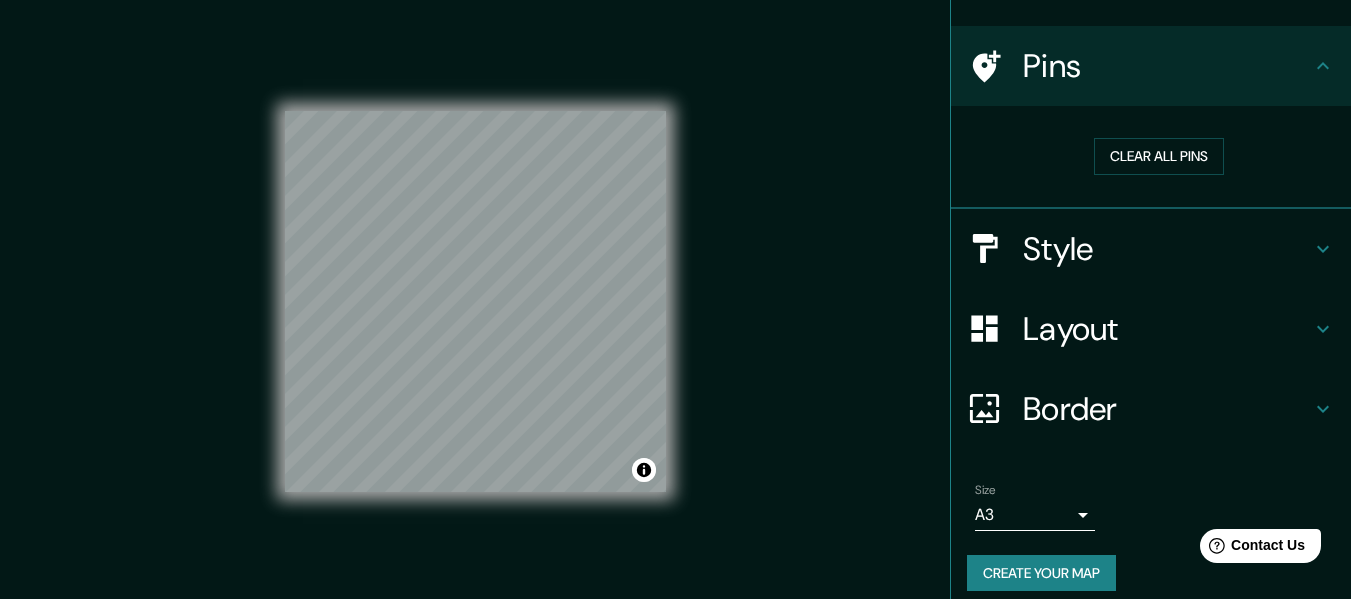 scroll, scrollTop: 36, scrollLeft: 0, axis: vertical 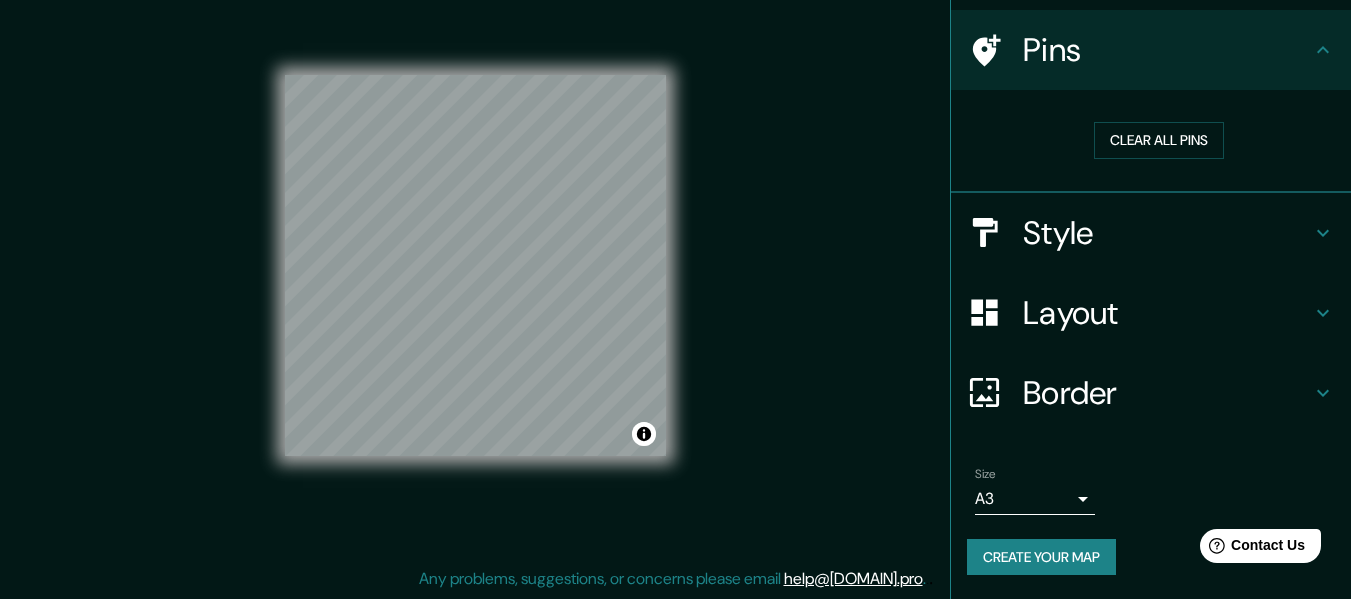 click on "Border" at bounding box center [1151, 393] 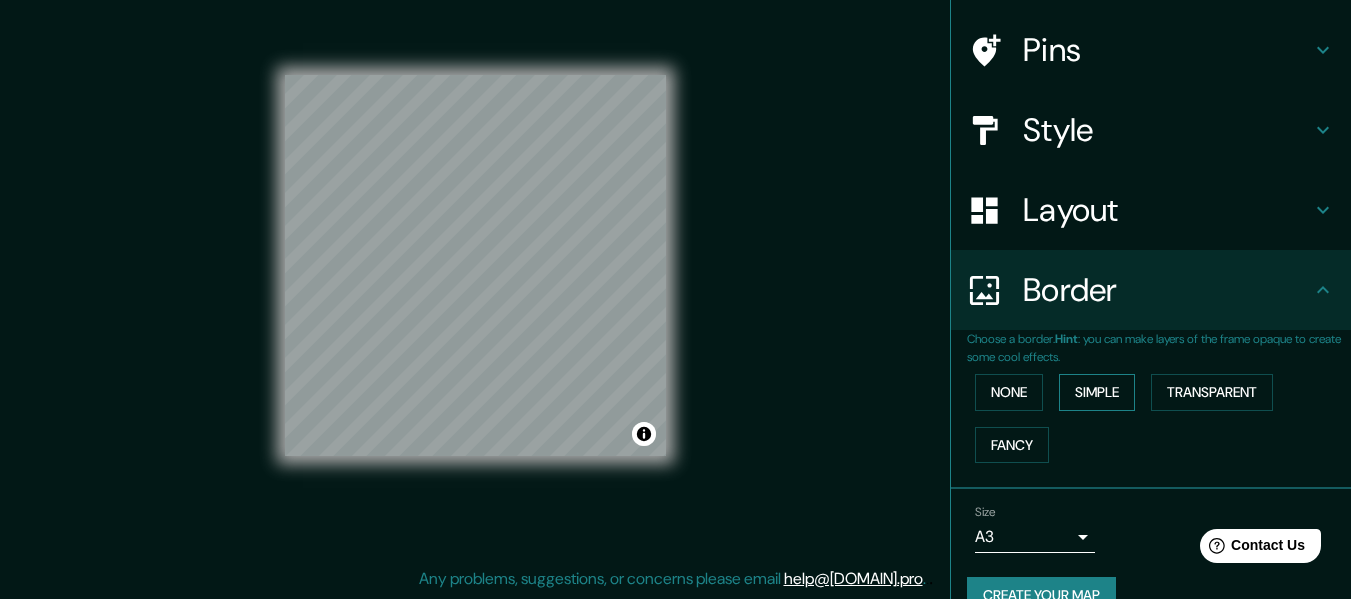 click on "Simple" at bounding box center (1097, 392) 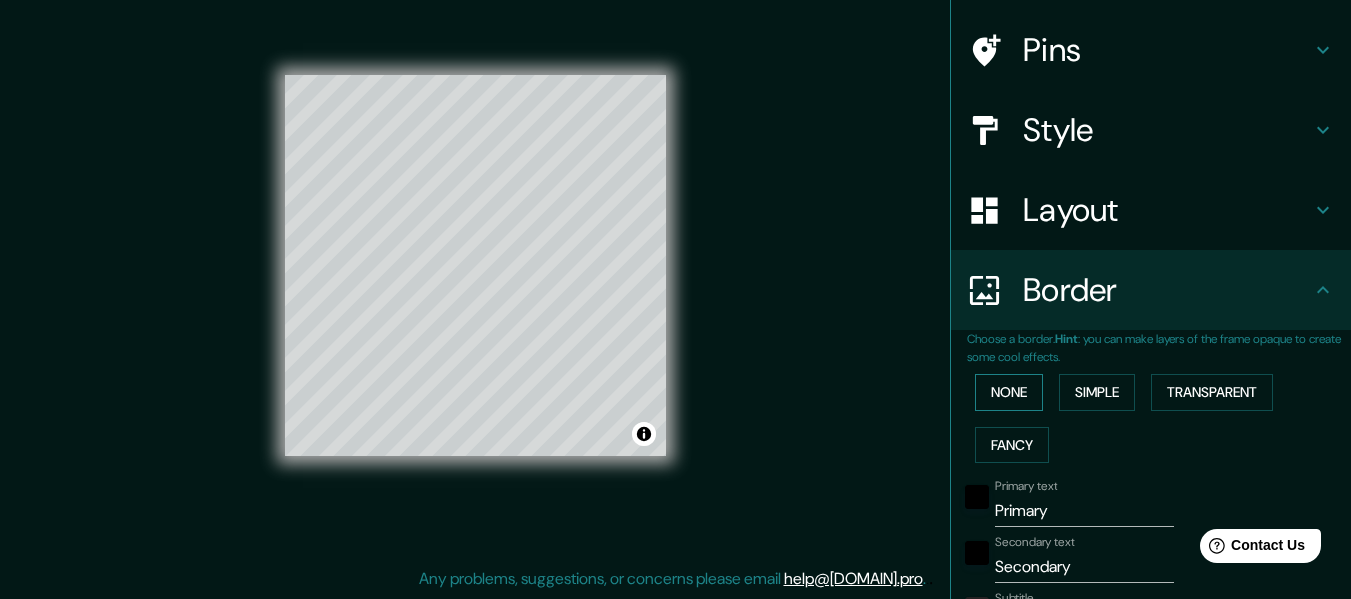 click on "None" at bounding box center [1009, 392] 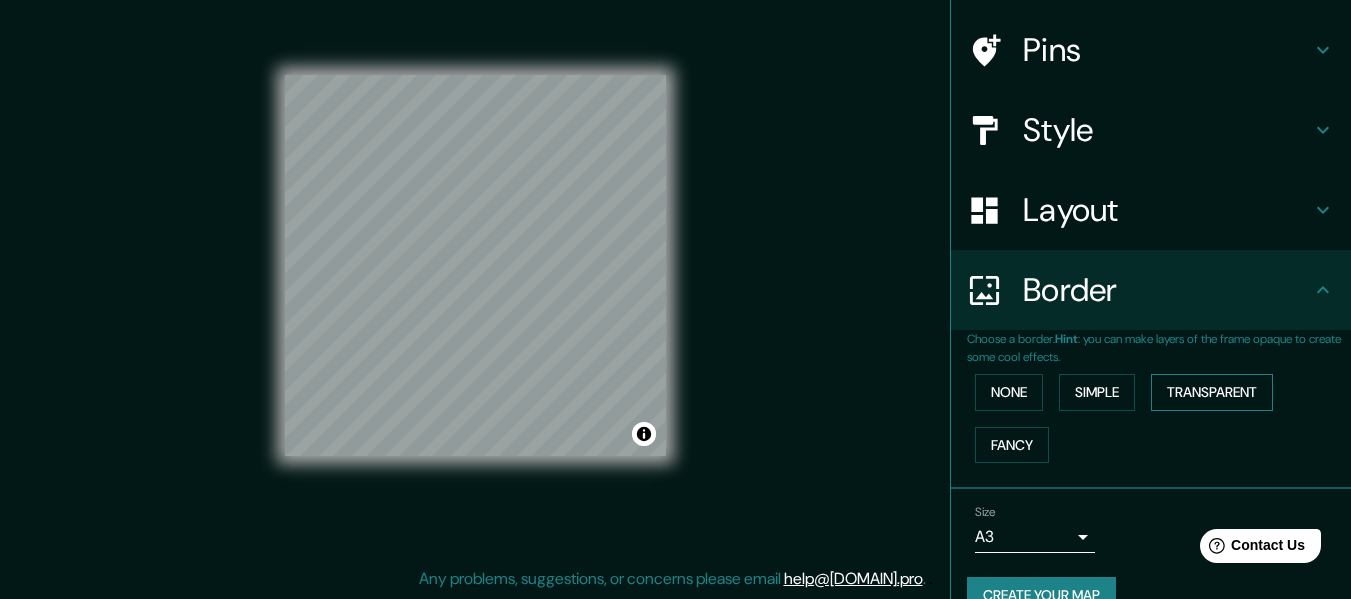 click on "Transparent" at bounding box center (1212, 392) 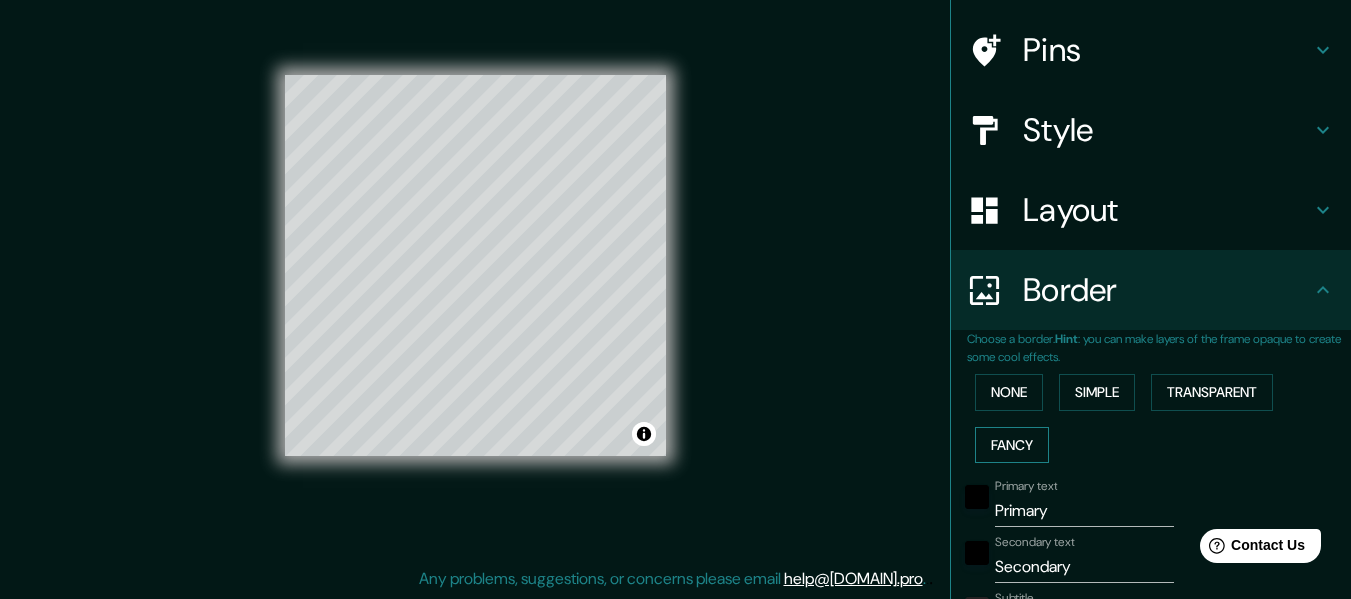 click on "Fancy" at bounding box center (1012, 445) 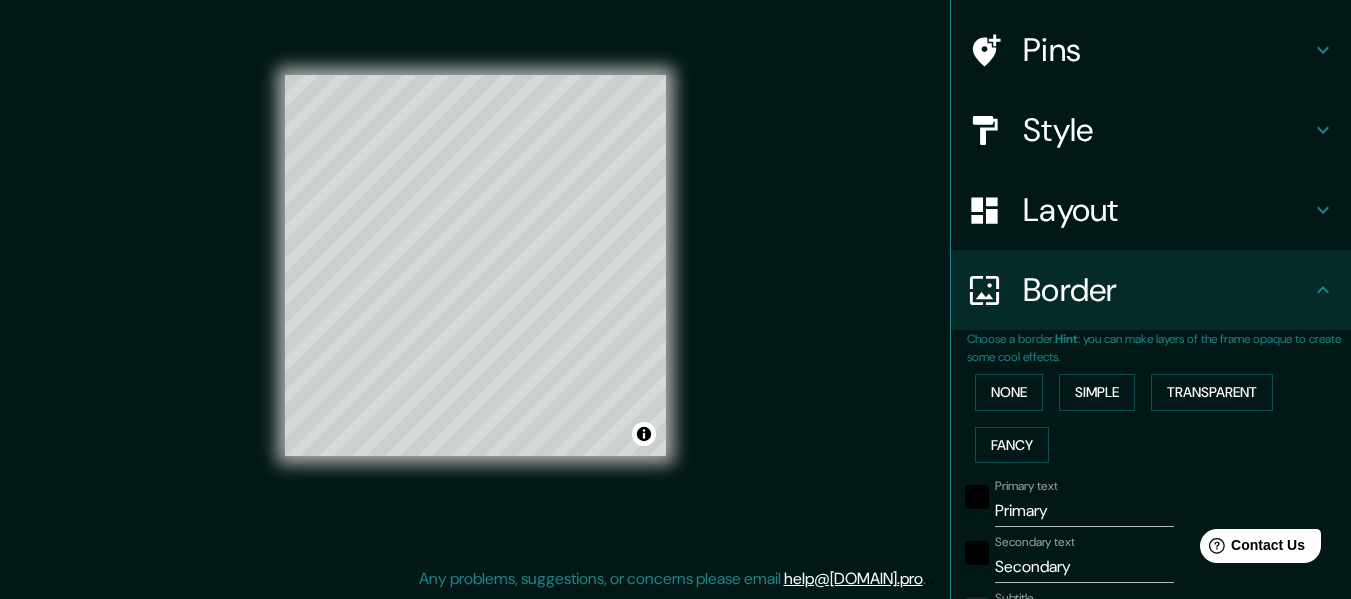 click on "None Simple Transparent Fancy" at bounding box center [1159, 418] 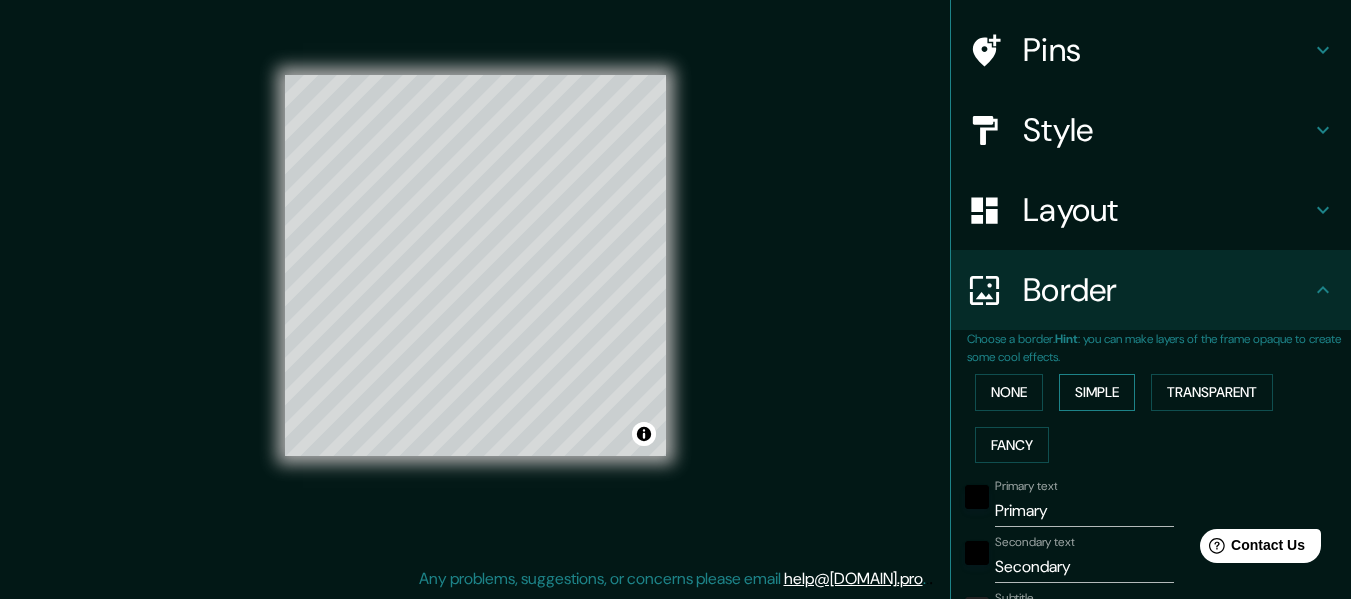 click on "Simple" at bounding box center [1097, 392] 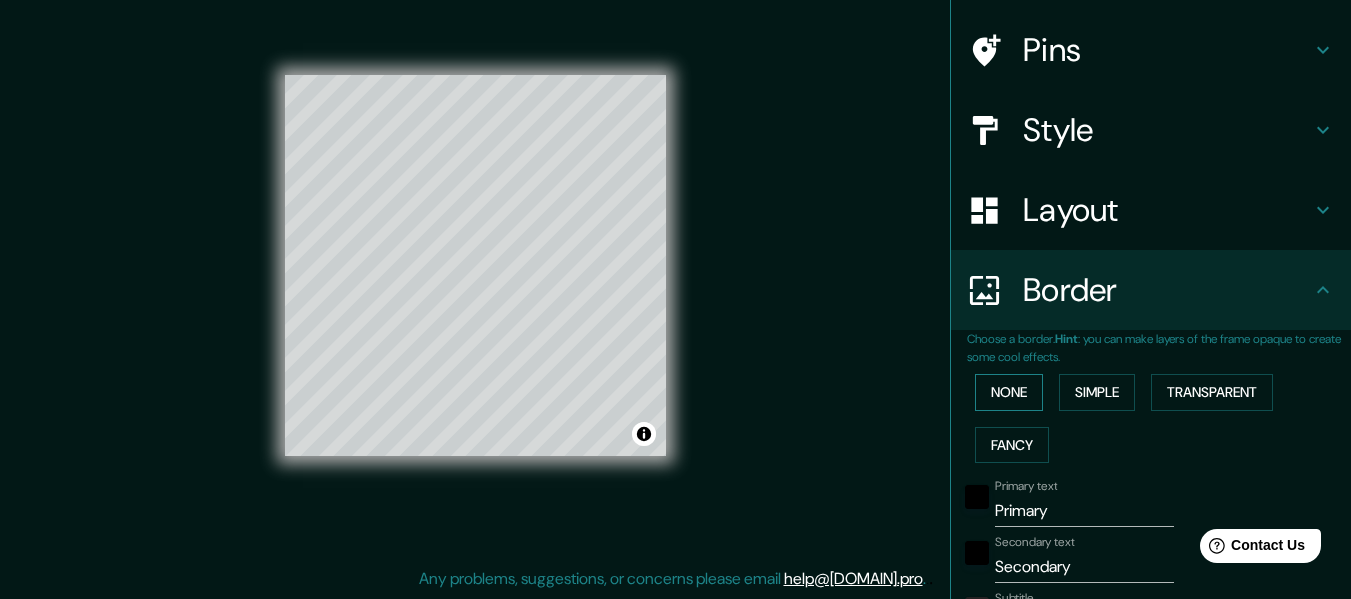 drag, startPoint x: 994, startPoint y: 417, endPoint x: 995, endPoint y: 396, distance: 21.023796 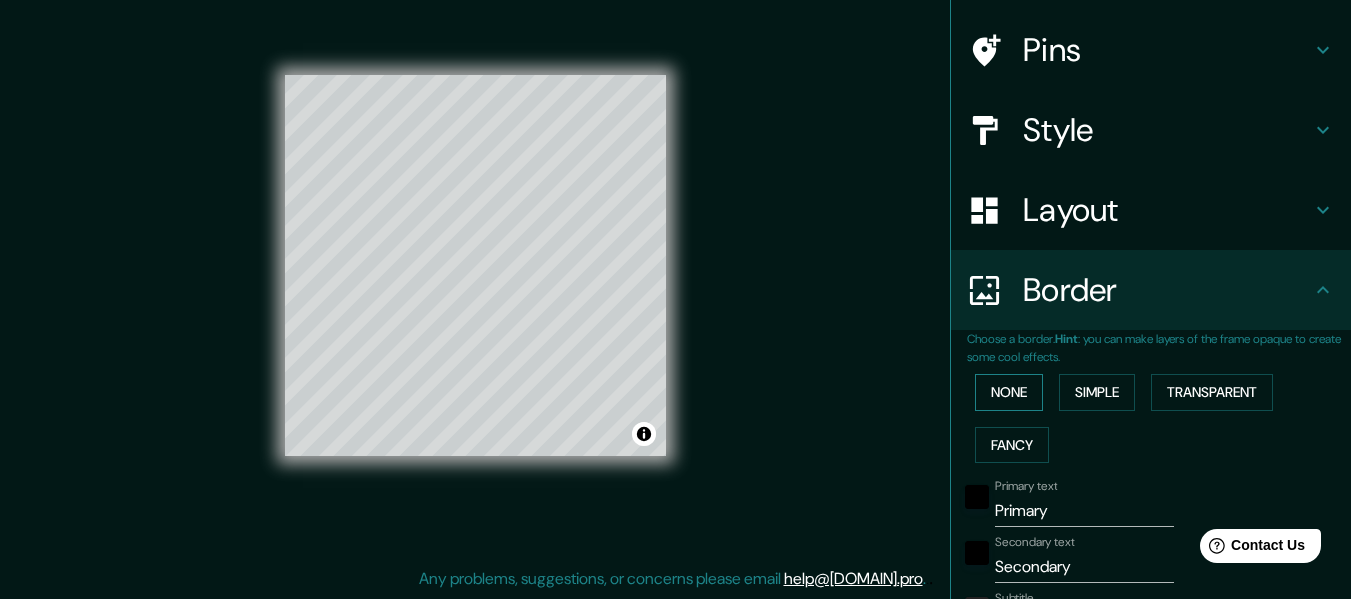 click on "None Simple Transparent Fancy" at bounding box center [1159, 418] 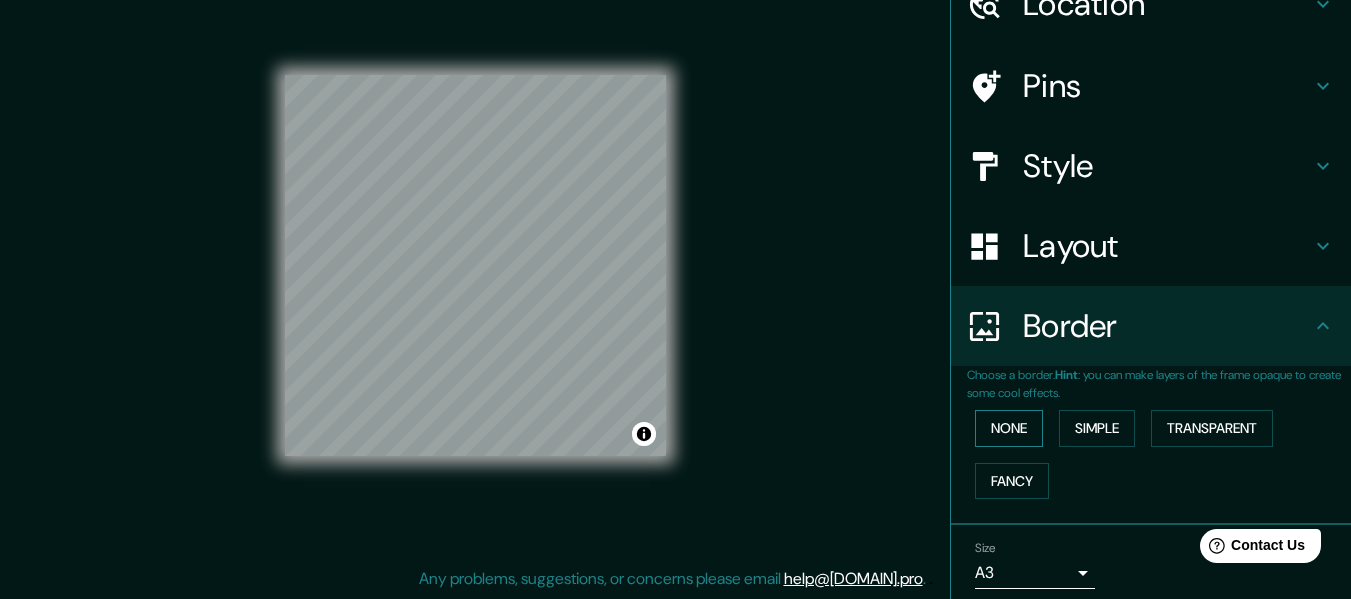 scroll, scrollTop: 175, scrollLeft: 0, axis: vertical 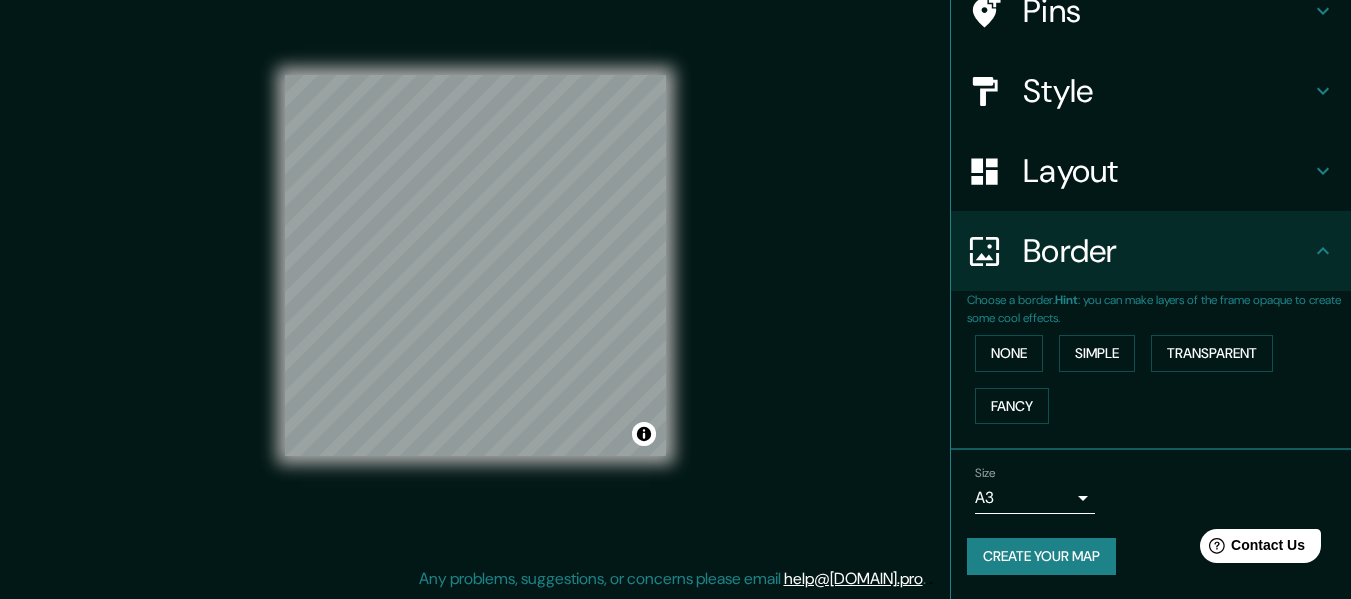click on "Create your map" at bounding box center [1041, 556] 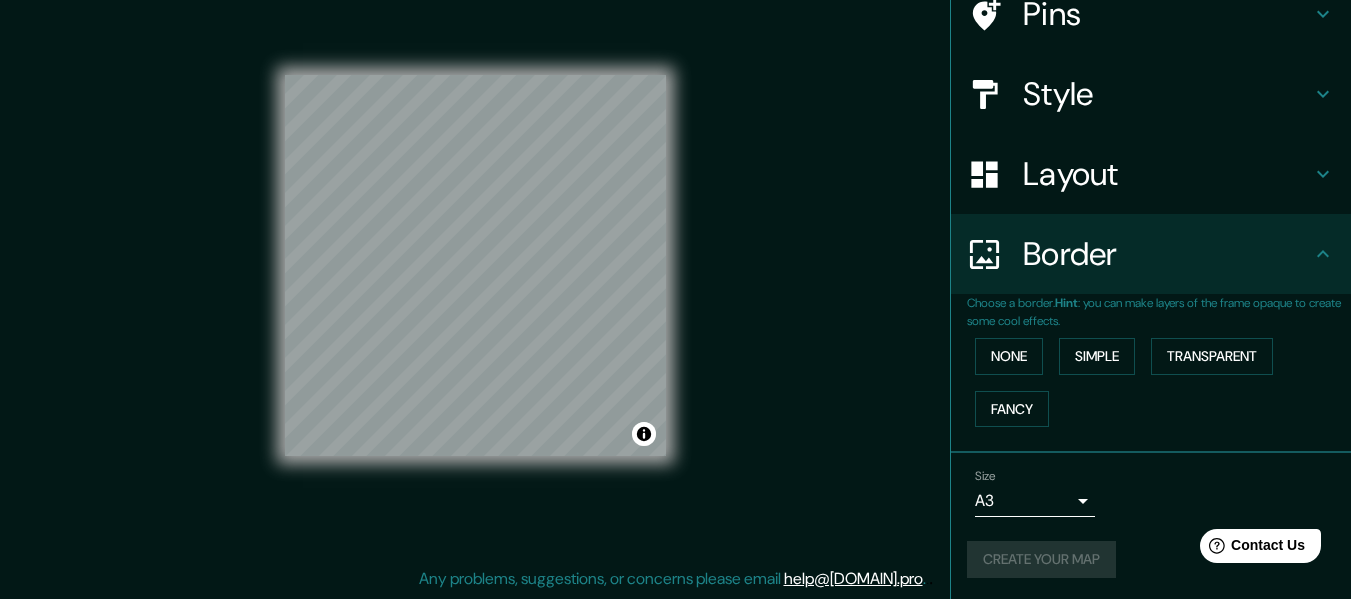 scroll, scrollTop: 175, scrollLeft: 0, axis: vertical 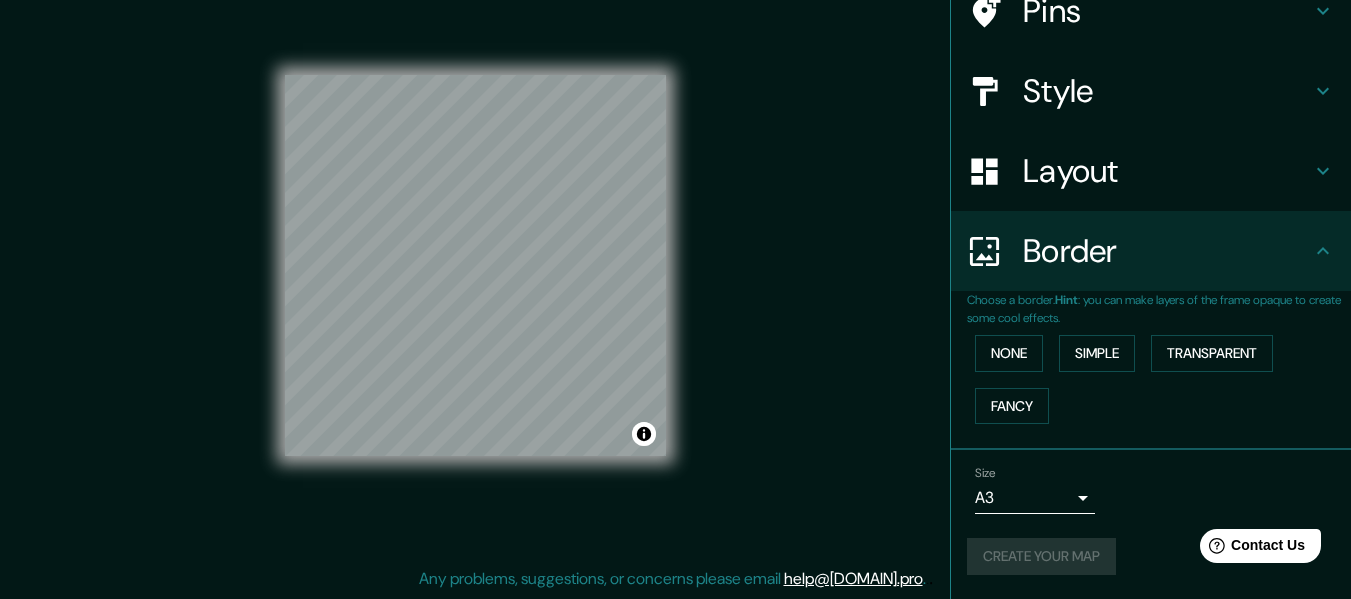 click on "Size A3 a4 Create your map" at bounding box center (1151, 524) 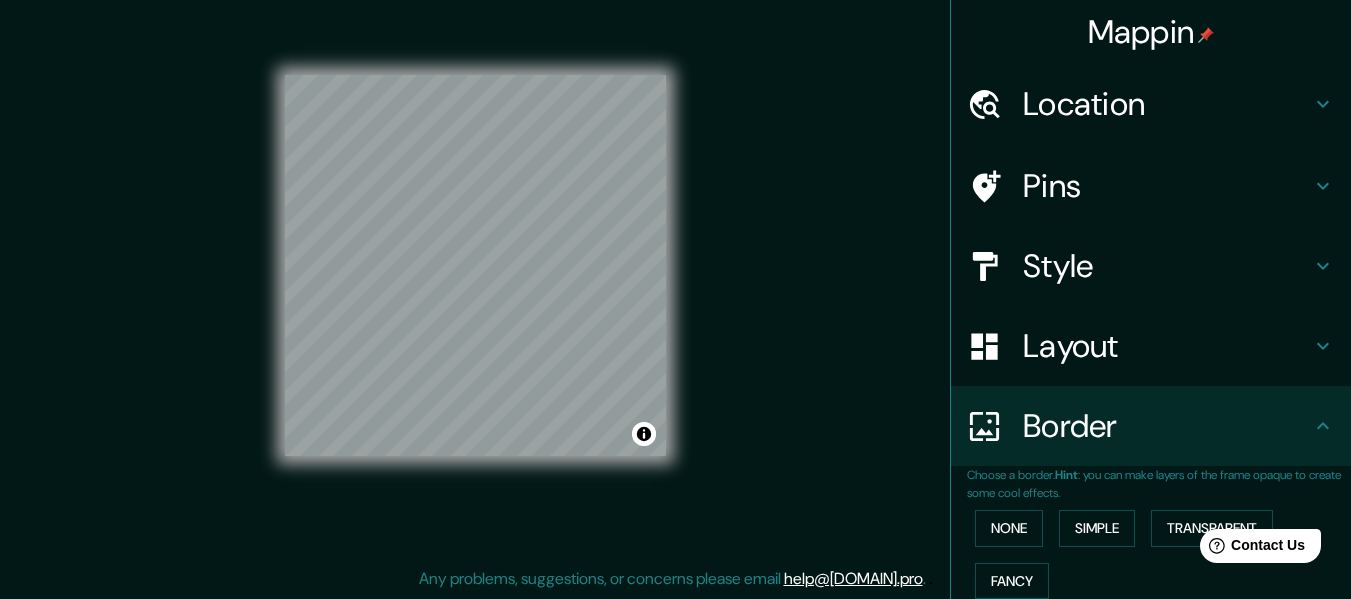 scroll, scrollTop: 175, scrollLeft: 0, axis: vertical 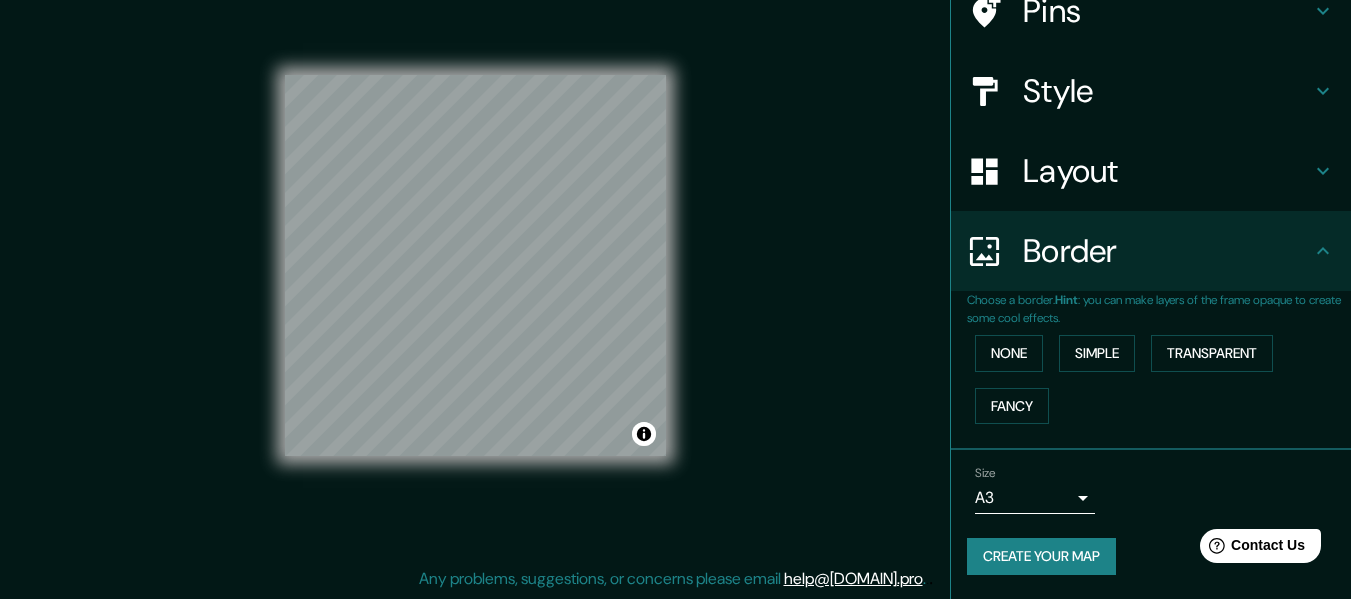 click on "Mappin Location [STREET], [POSTAL_CODE] [CITY], [COUNTRY] [STREET]  [POSTAL_CODE] [CITY], [COUNTRY] [CITY]  [POSTAL_CODE], [COUNTRY] [CITY]  [COUNTRY] [CITY]  [STATE], [COUNTRY] [STATE]  [CITY], [STATE], [COUNTRY] Pins Style Layout Border Choose a border.  Hint : you can make layers of the frame opaque to create some cool effects. None Simple Transparent Fancy Size A3 a4 Create your map © Mapbox   © OpenStreetMap   Improve this map Any problems, suggestions, or concerns please email    help@[DOMAIN].pro . . ." at bounding box center [675, 281] 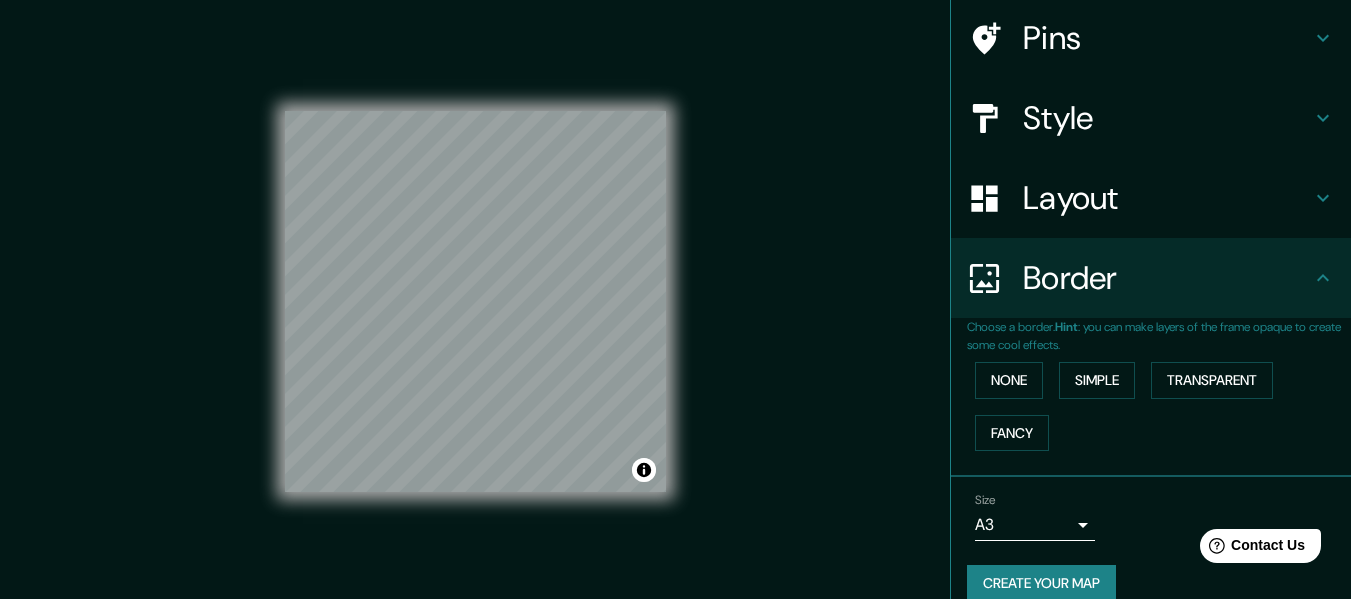 scroll, scrollTop: 175, scrollLeft: 0, axis: vertical 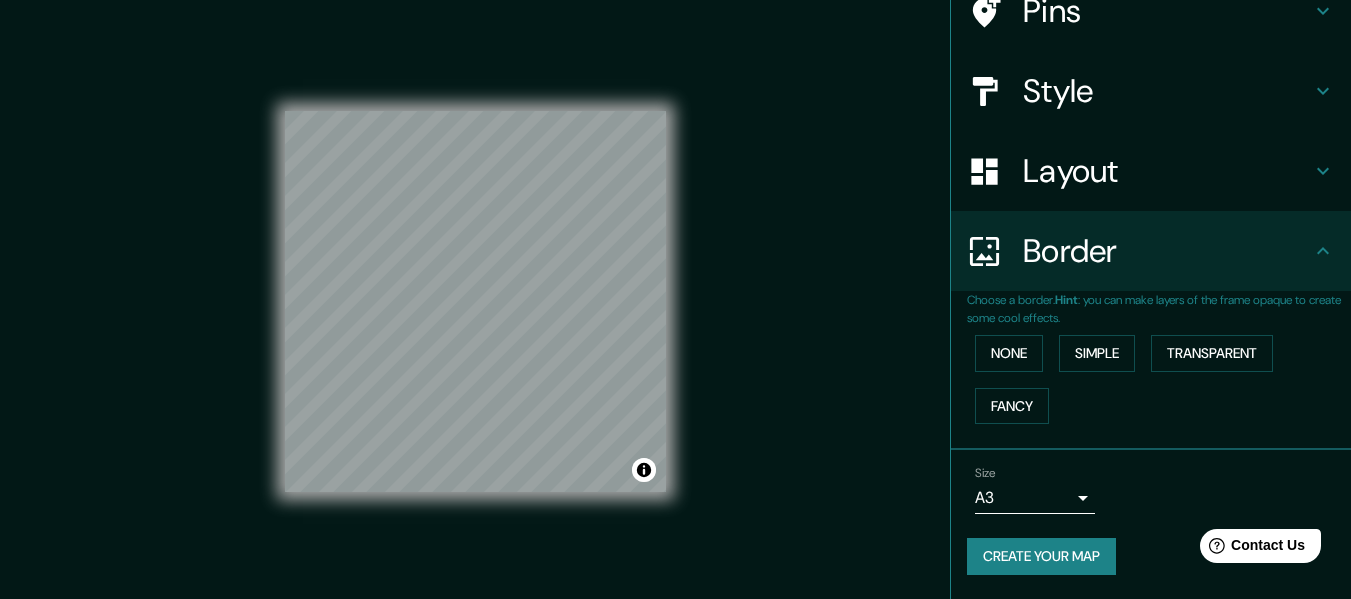 click on "Mappin Location [STREET], [POSTAL_CODE] [CITY], [COUNTRY] [STREET]  [POSTAL_CODE] [CITY], [COUNTRY] [CITY]  [POSTAL_CODE], [COUNTRY] [CITY]  [COUNTRY] [CITY]  [STATE], [COUNTRY] [STATE]  [CITY], [STATE], [COUNTRY] Pins Style Layout Border Choose a border.  Hint : you can make layers of the frame opaque to create some cool effects. None Simple Transparent Fancy Size A3 a4 Create your map © Mapbox   © OpenStreetMap   Improve this map Any problems, suggestions, or concerns please email    help@[DOMAIN].pro . . ." at bounding box center (675, 299) 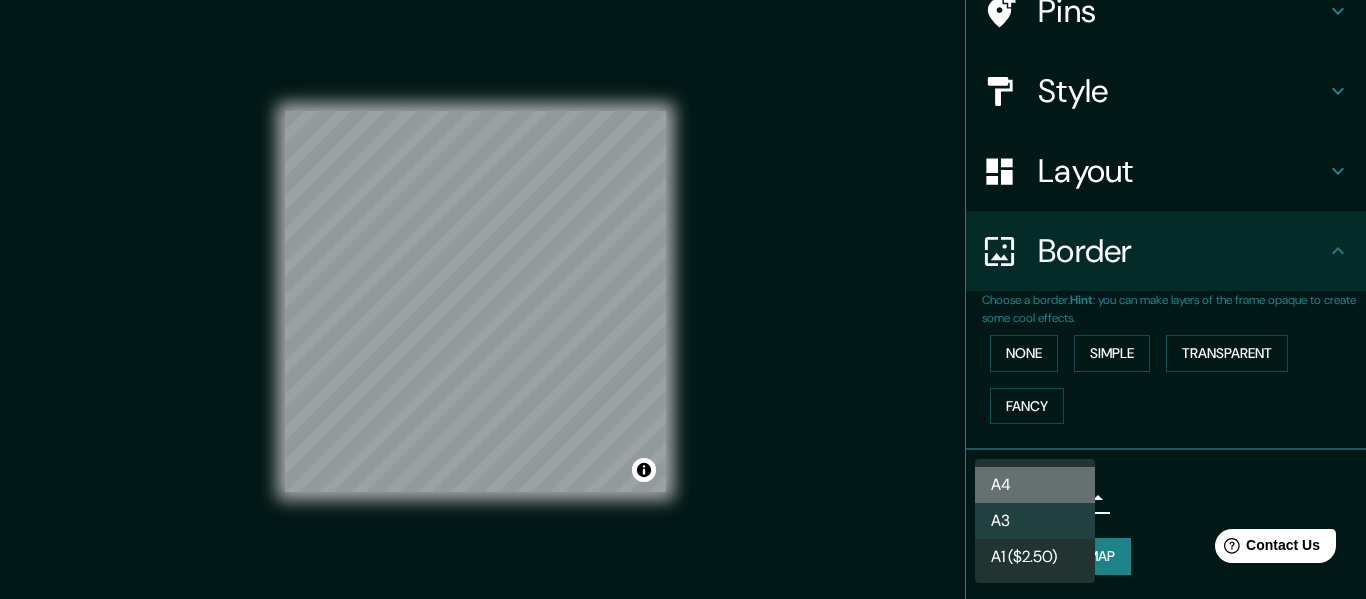 click on "A4" at bounding box center [1035, 485] 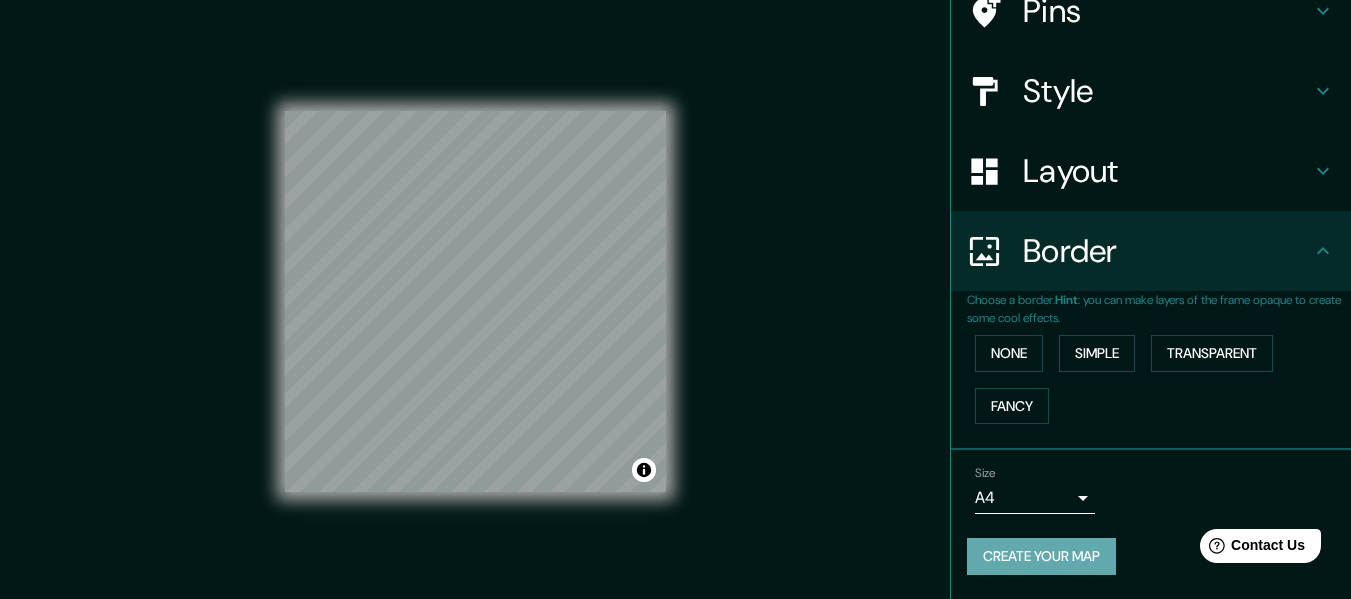click on "Create your map" at bounding box center [1041, 556] 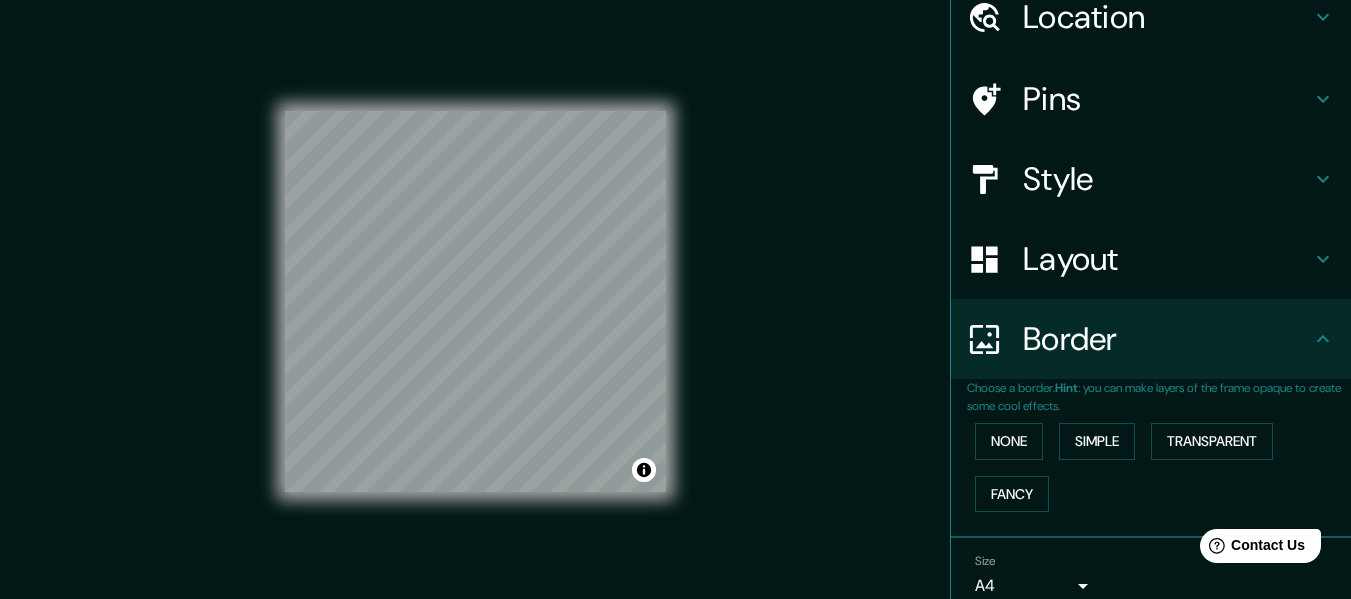scroll, scrollTop: 0, scrollLeft: 0, axis: both 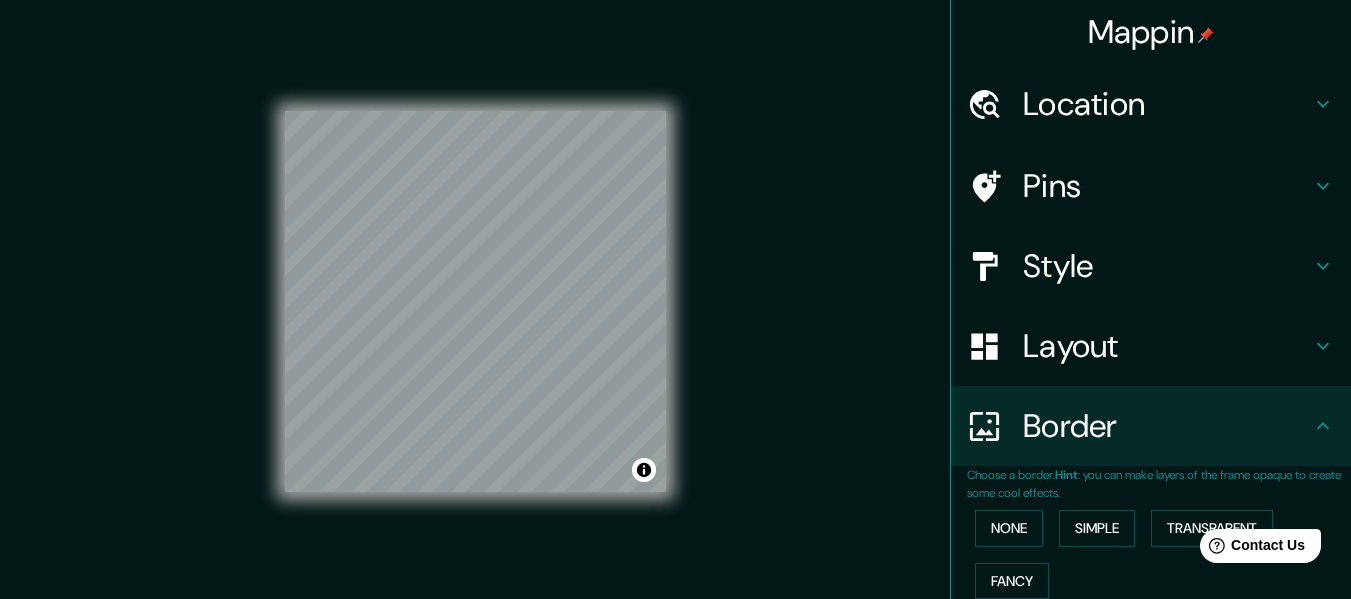click on "Location" at bounding box center (1167, 104) 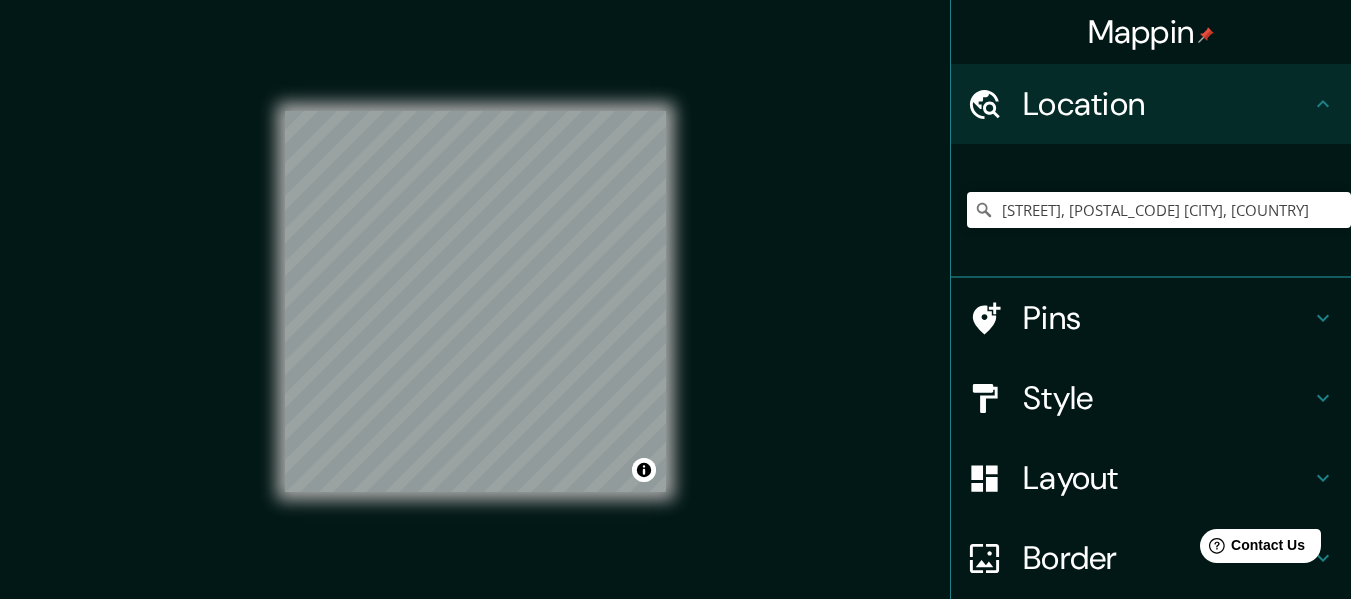 click on "Pins" at bounding box center [1167, 318] 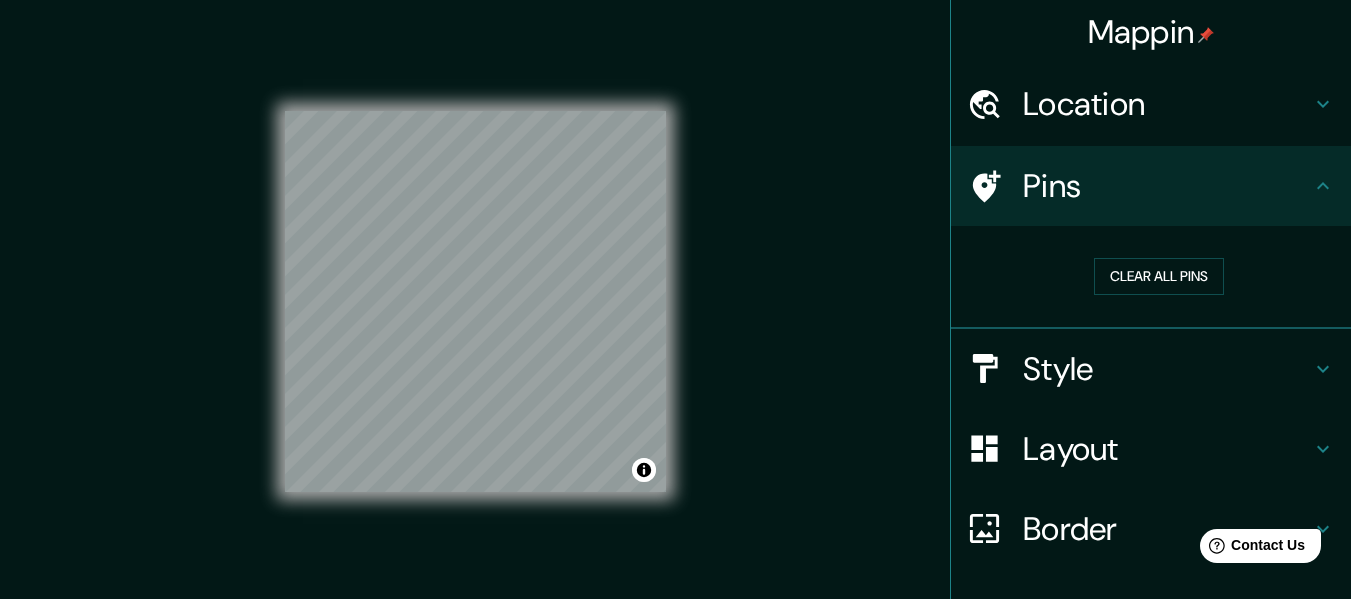 click 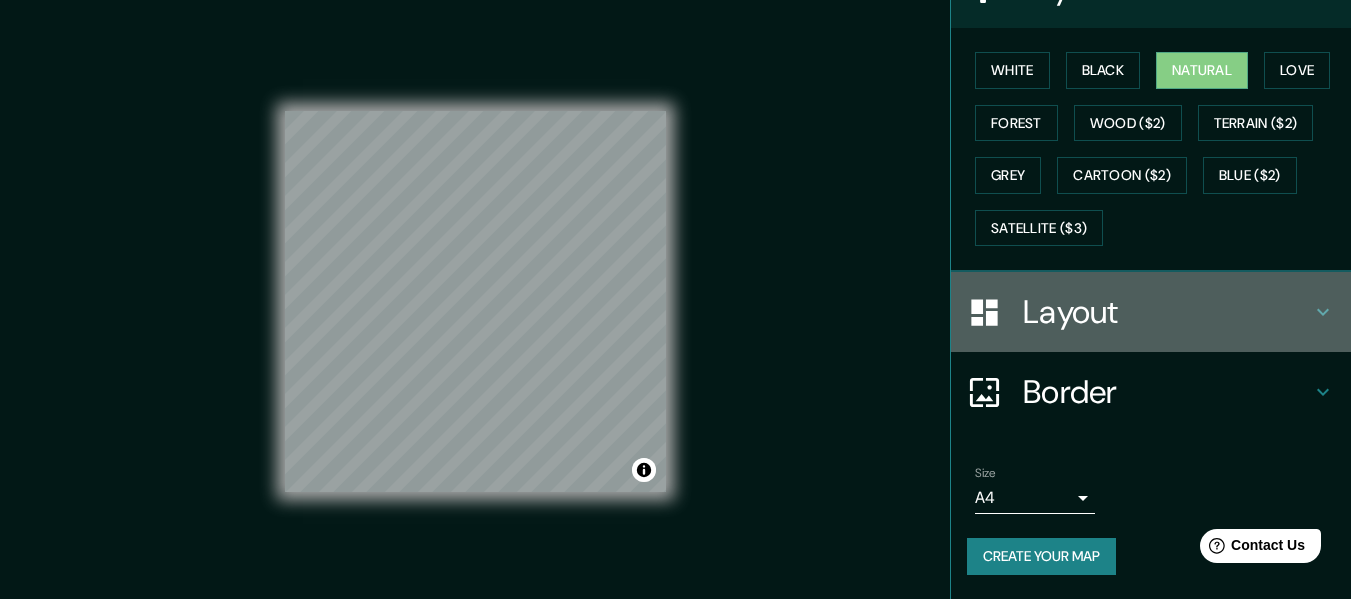 click on "Layout" at bounding box center [1151, 312] 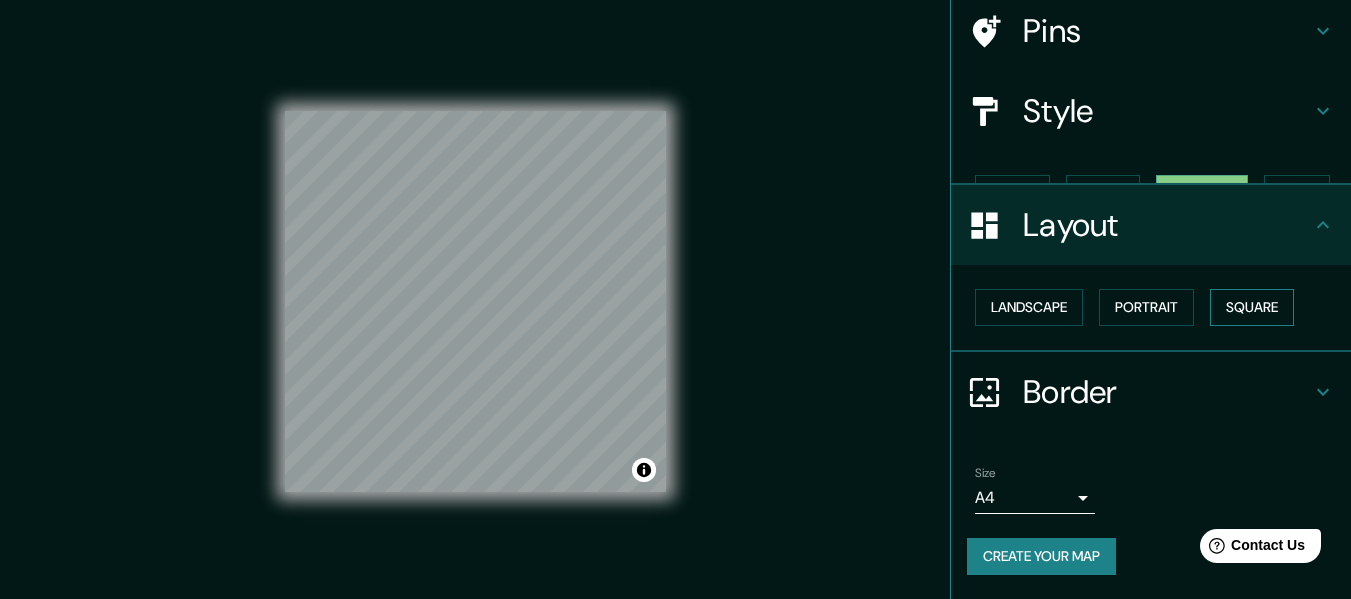 scroll, scrollTop: 120, scrollLeft: 0, axis: vertical 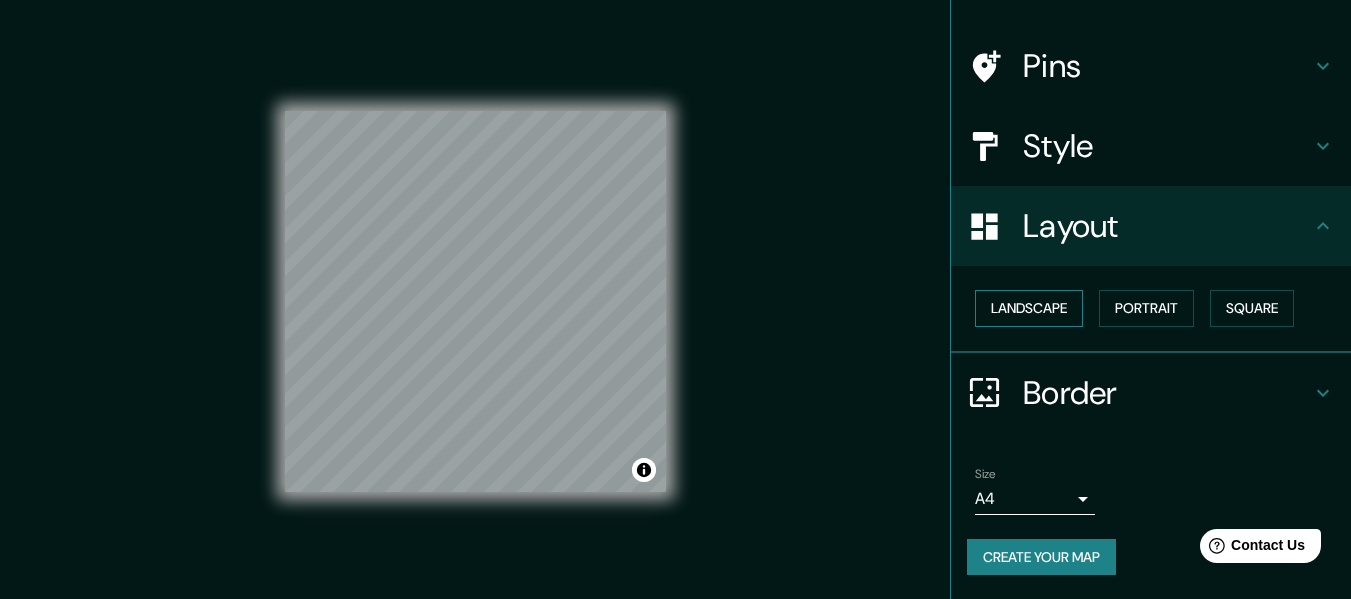 click on "Landscape" at bounding box center [1029, 308] 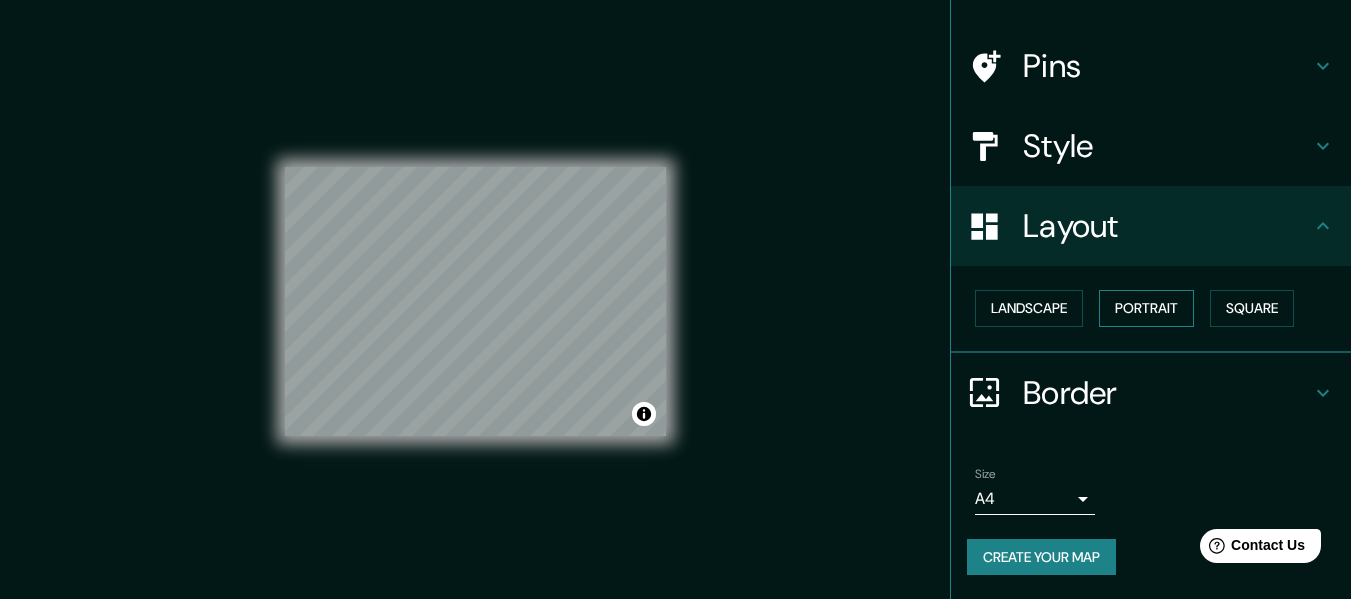 click on "Portrait" at bounding box center [1146, 308] 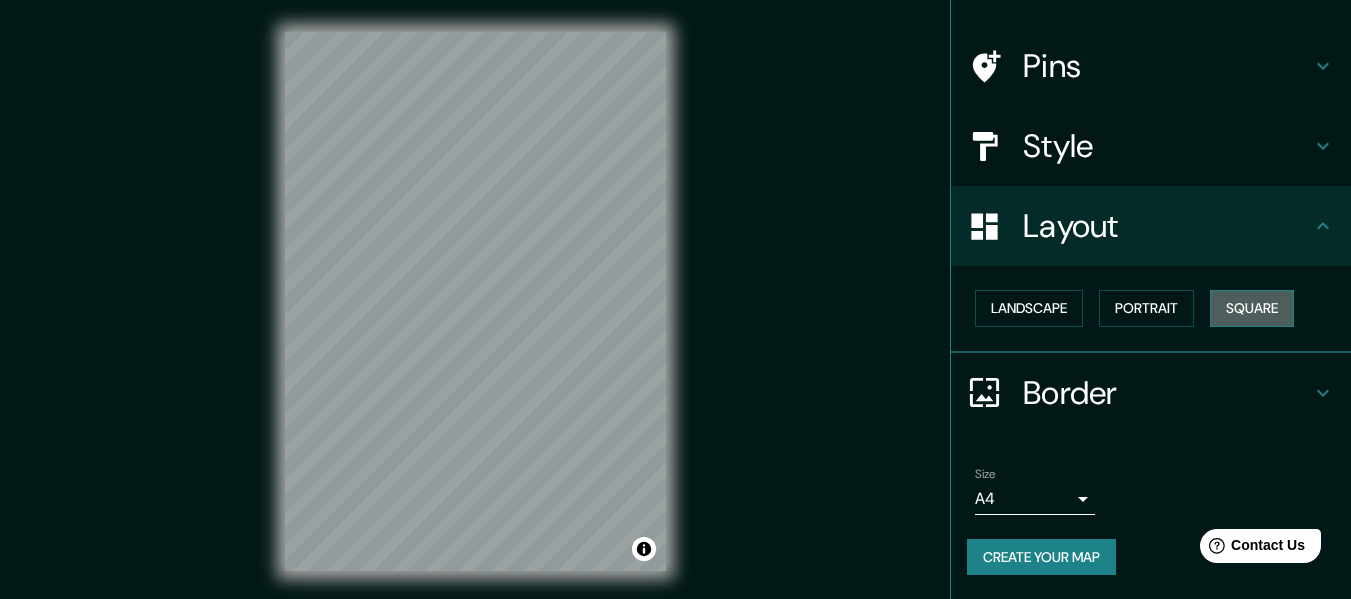 click on "Square" at bounding box center (1252, 308) 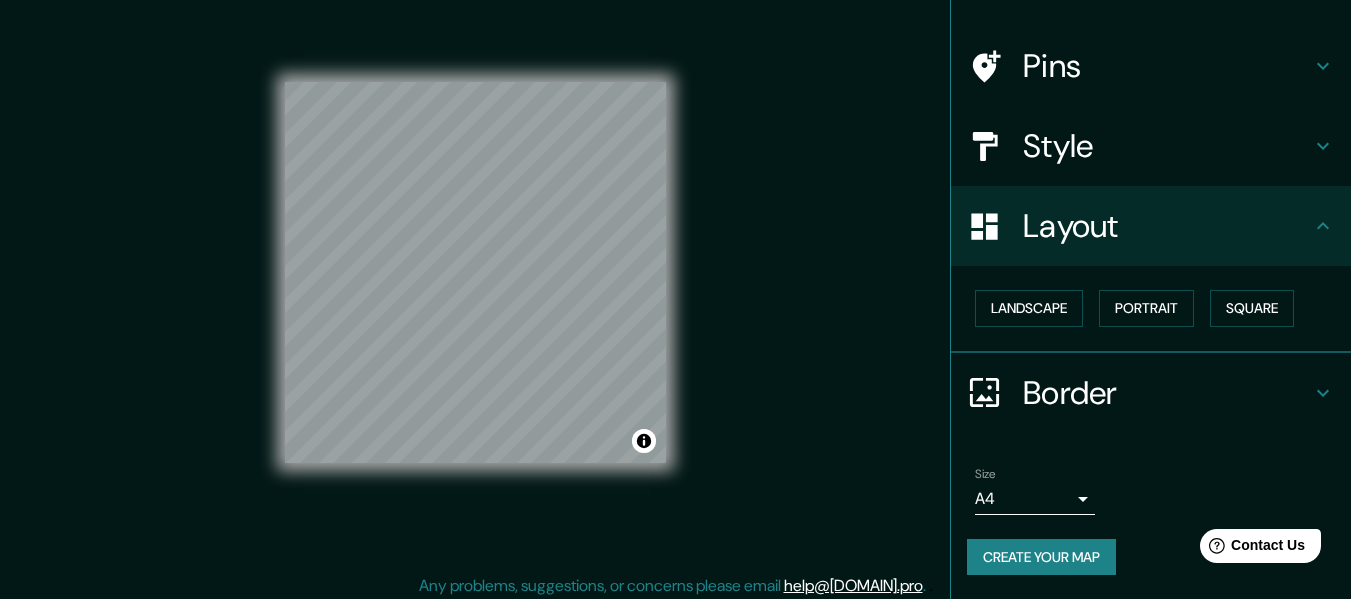 scroll, scrollTop: 36, scrollLeft: 0, axis: vertical 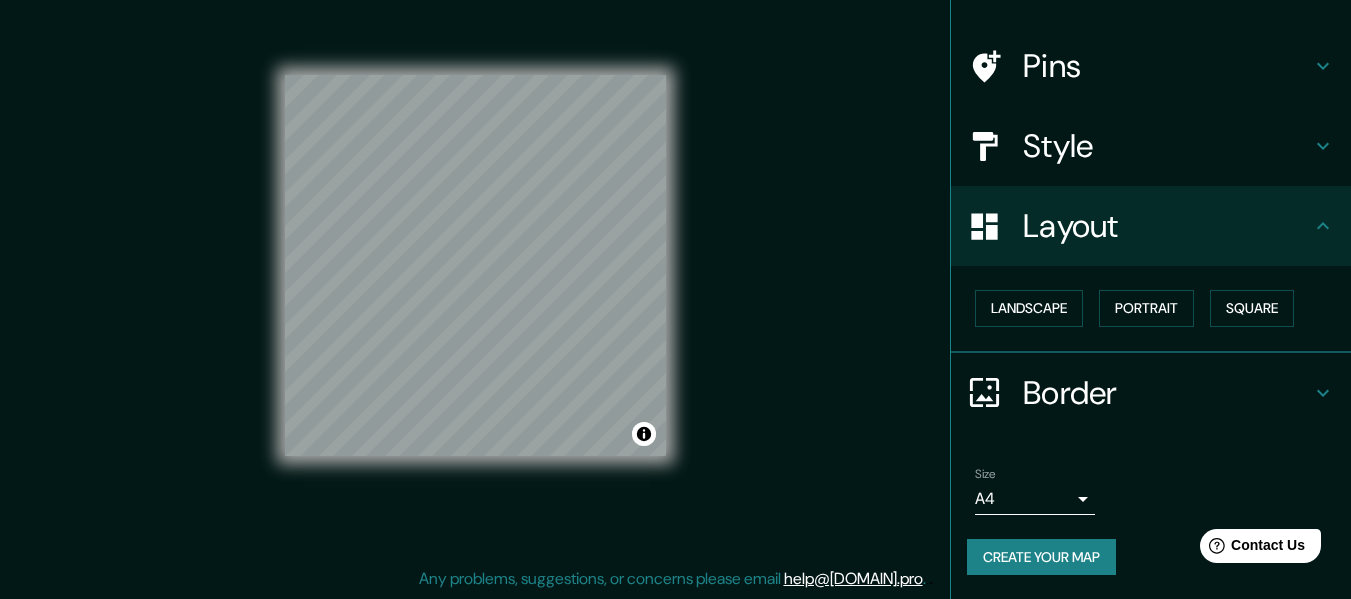 click on "Border" at bounding box center [1167, 393] 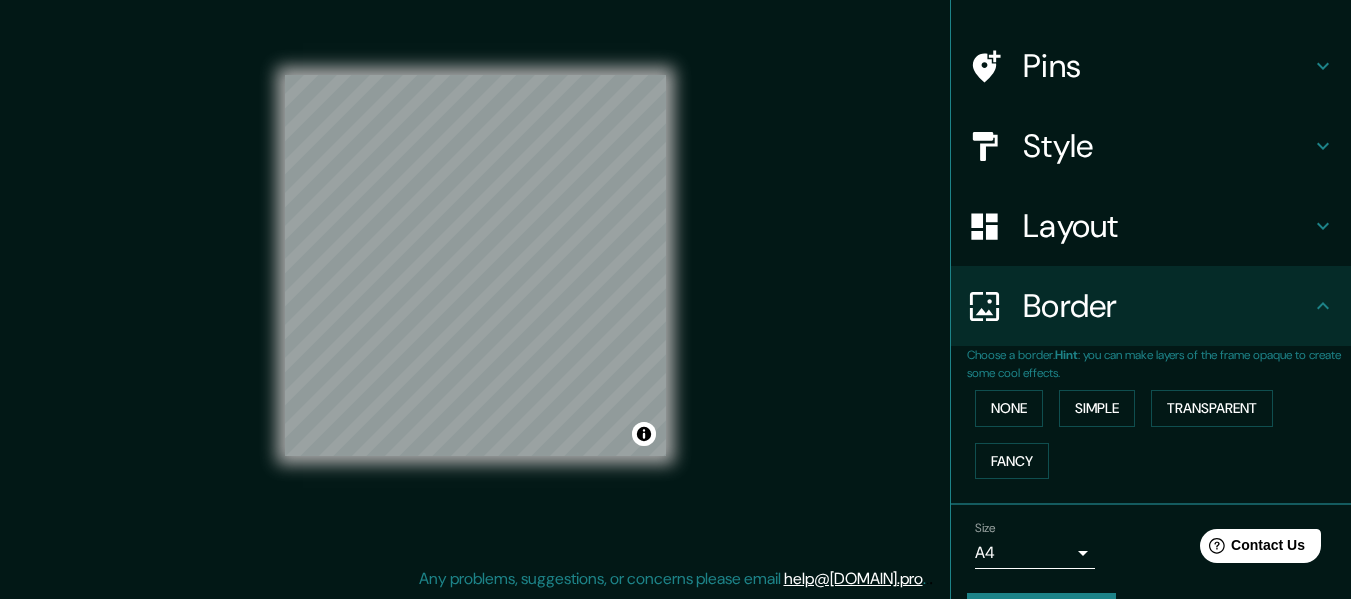 click on "Layout" at bounding box center [1151, 226] 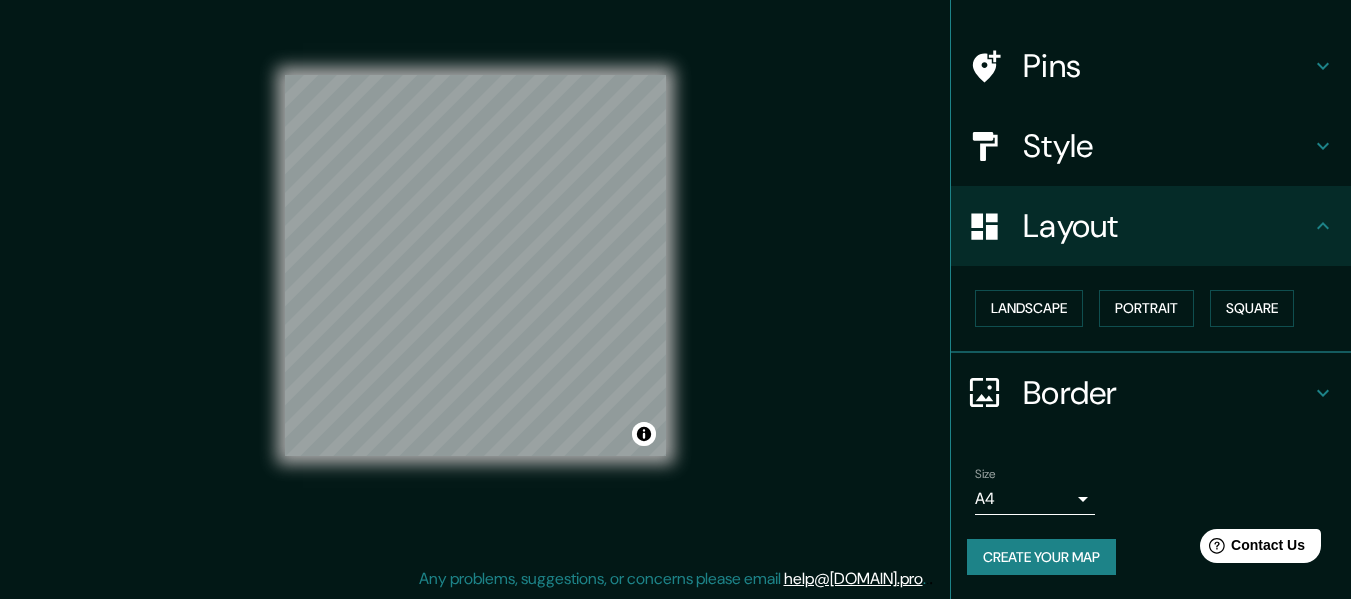 click on "Border" at bounding box center (1167, 393) 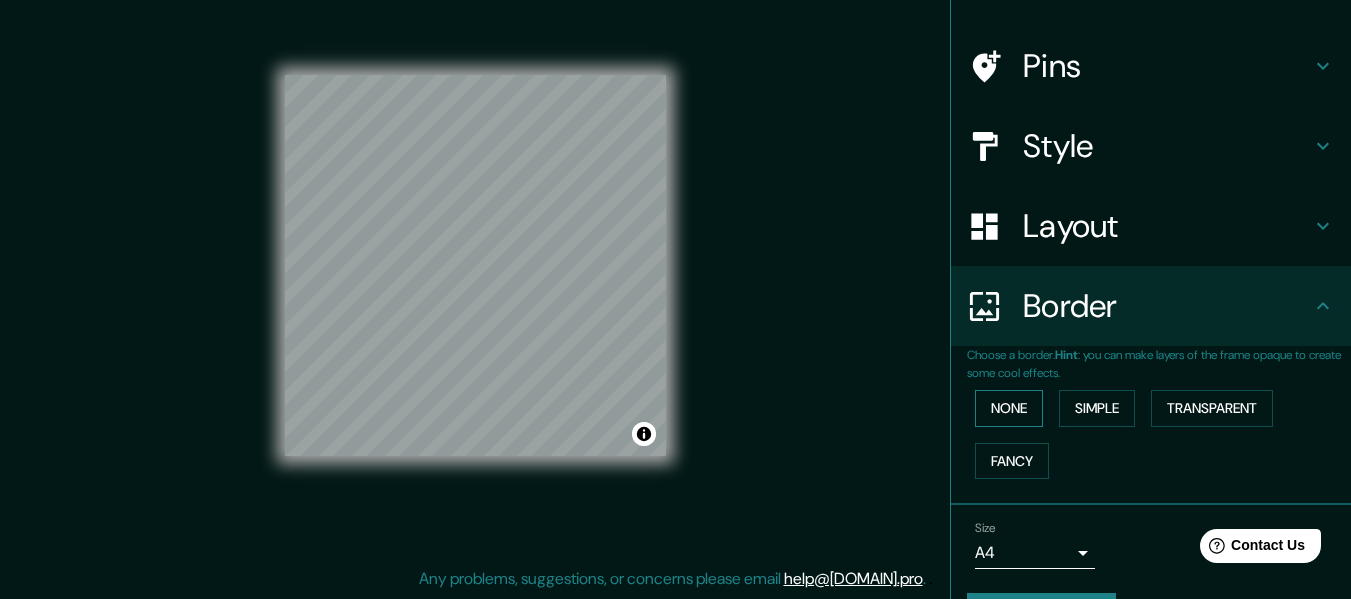 scroll, scrollTop: 175, scrollLeft: 0, axis: vertical 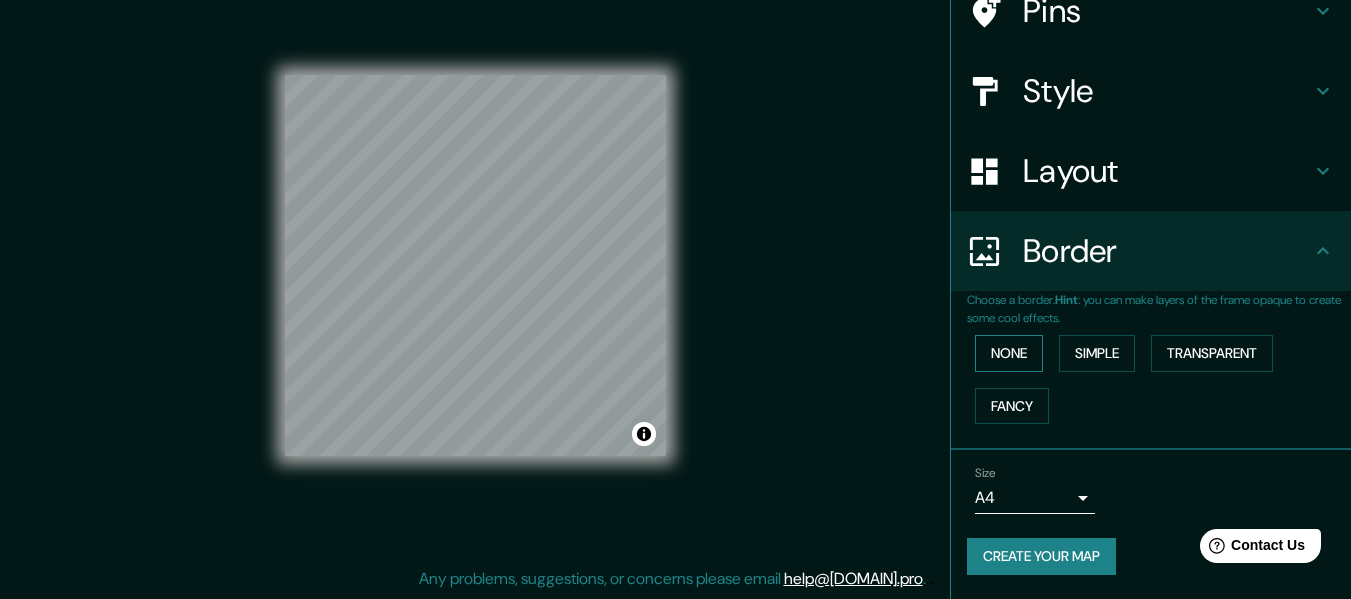 click on "None" at bounding box center (1009, 353) 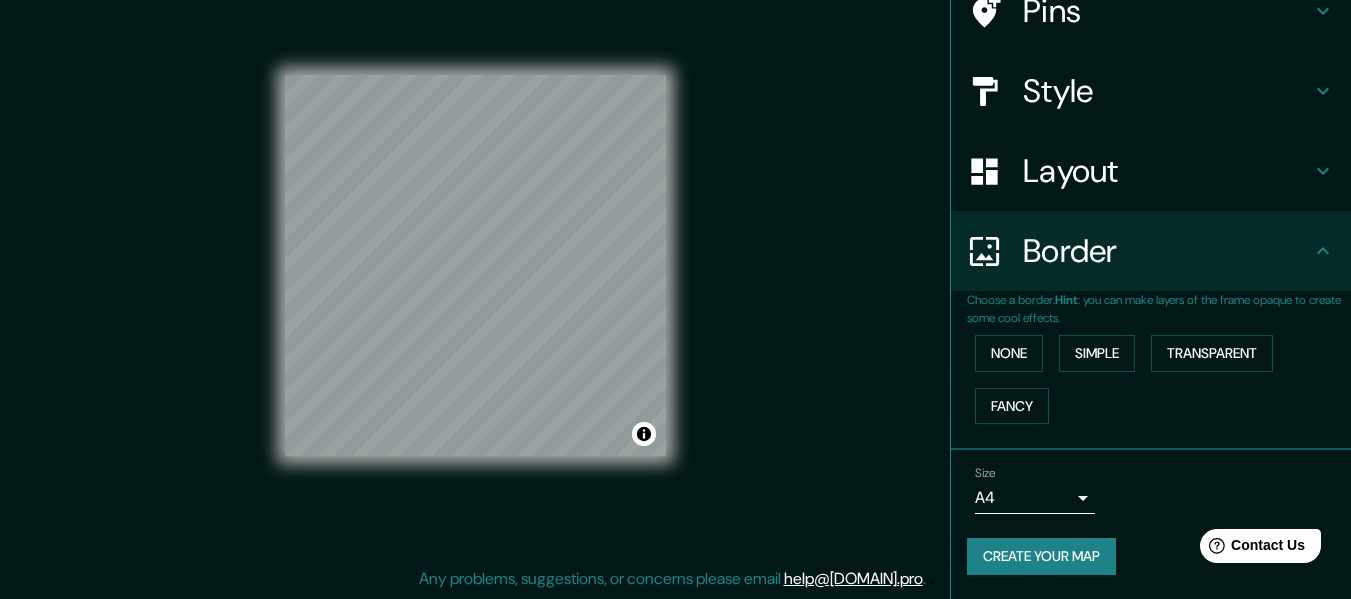 click on "Mappin Location [STREET], [POSTAL_CODE] [CITY], [COUNTRY] [STREET]  [POSTAL_CODE] [CITY], [COUNTRY] [CITY]  [POSTAL_CODE], [COUNTRY] [CITY]  [COUNTRY] [CITY]  [STATE], [COUNTRY] [STATE]  [CITY], [STATE], [COUNTRY] Pins Style Layout Border Choose a border.  Hint : you can make layers of the frame opaque to create some cool effects. None Simple Transparent Fancy Size A4 single Create your map © Mapbox   © OpenStreetMap   Improve this map Any problems, suggestions, or concerns please email    help@[DOMAIN].pro . . ." at bounding box center [675, 263] 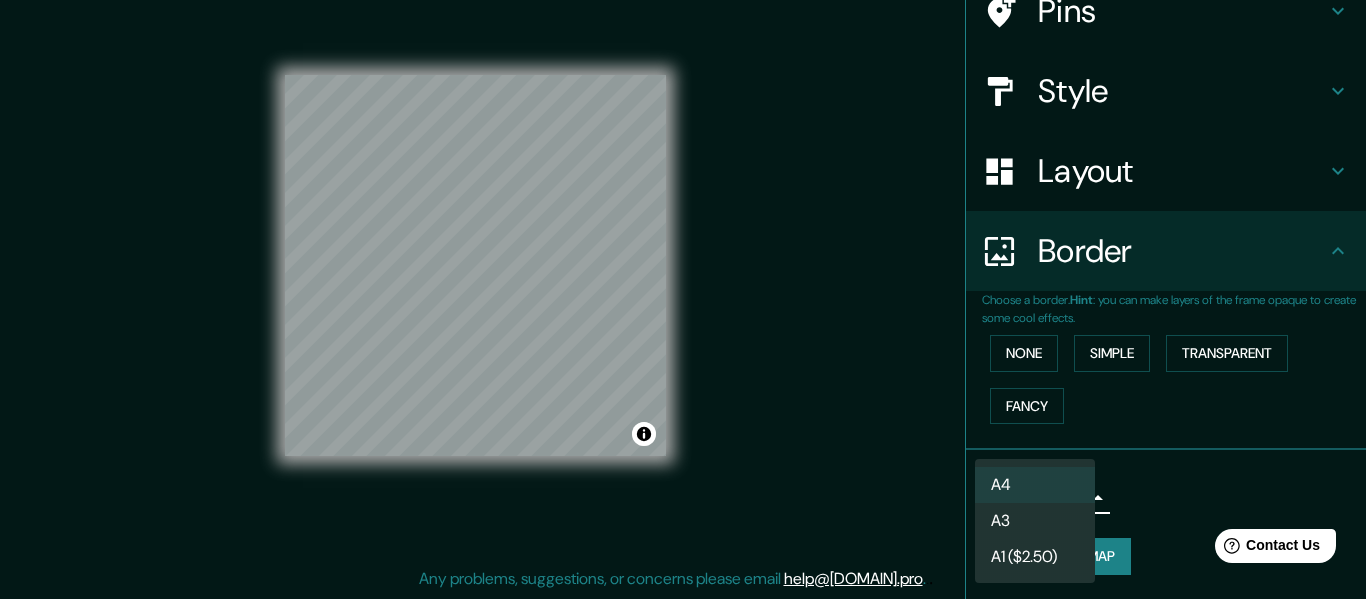 click on "A3" at bounding box center [1035, 521] 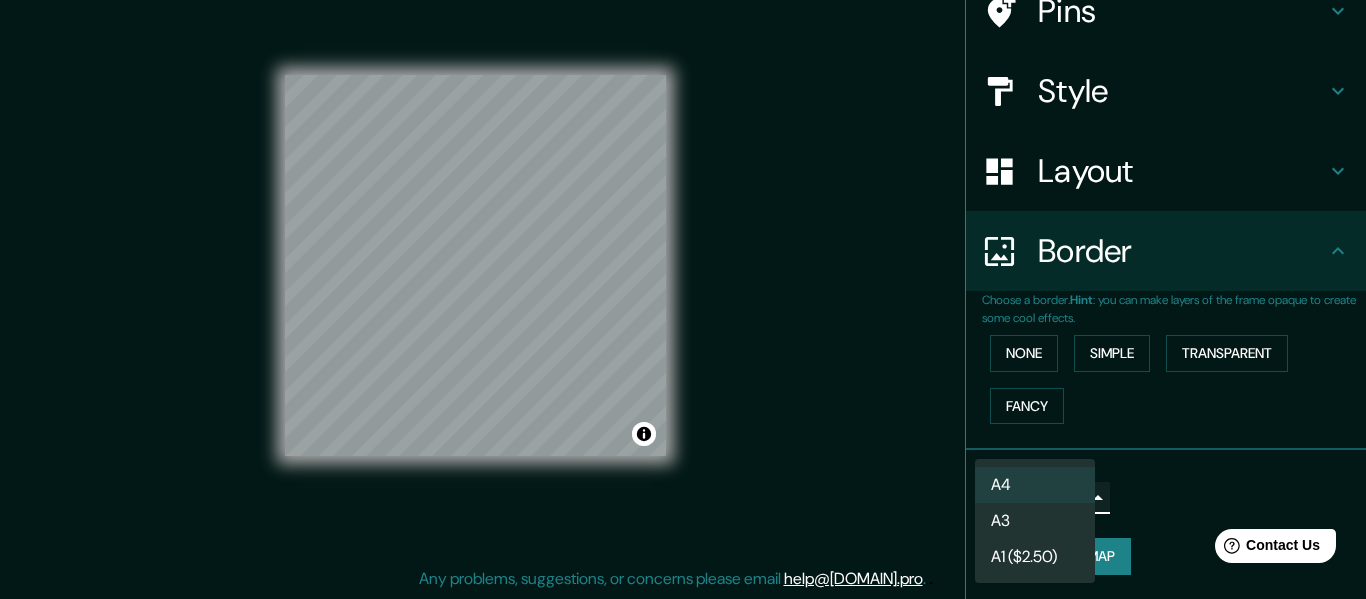 type on "a4" 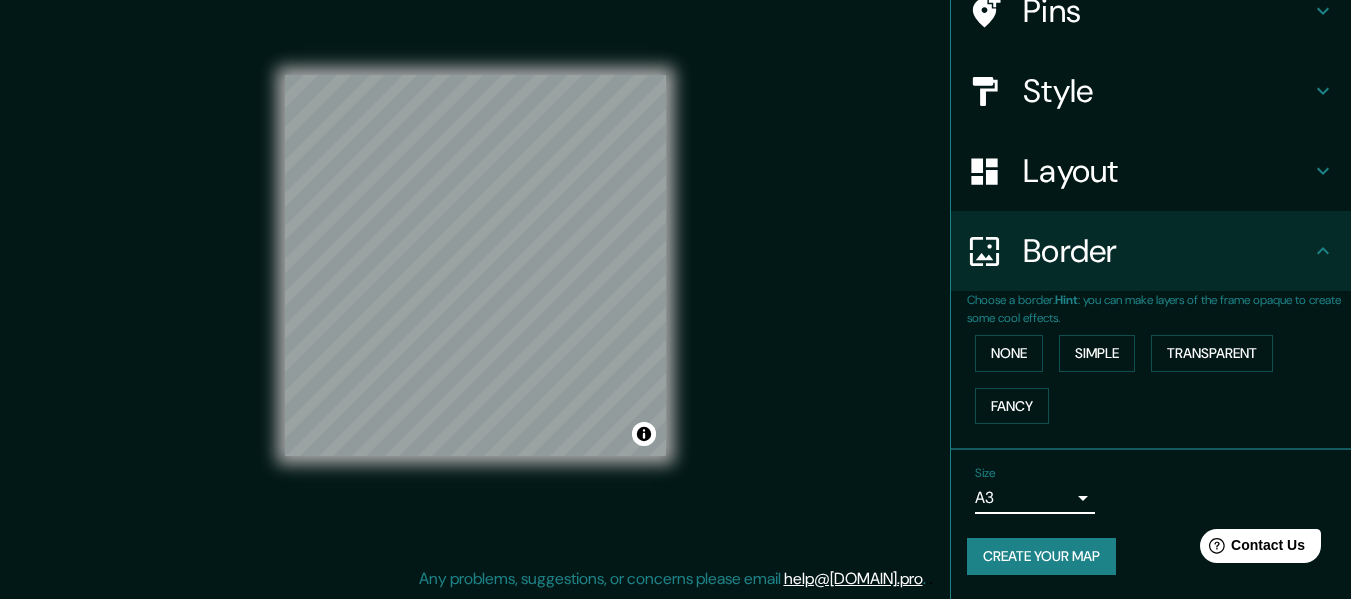 click on "Create your map" at bounding box center (1041, 556) 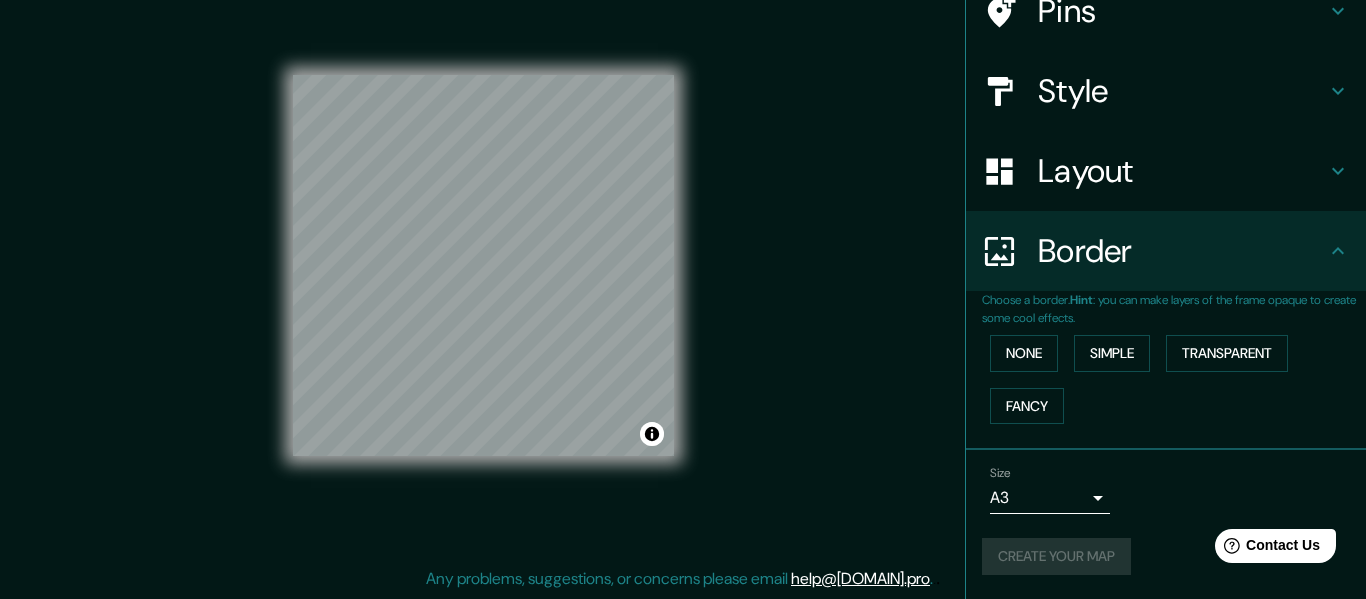 click on "Mappin Location [STREET], [POSTAL_CODE] [CITY], [COUNTRY] [STREET]  [POSTAL_CODE] [CITY], [COUNTRY] [CITY]  [POSTAL_CODE], [COUNTRY] [CITY]  [COUNTRY] [CITY]  [STATE], [COUNTRY] [STATE]  [CITY], [STATE], [COUNTRY] Pins Style Layout Border Choose a border.  Hint : you can make layers of the frame opaque to create some cool effects. None Simple Transparent Fancy Size A3 a4 Create your map © Mapbox   © OpenStreetMap   Improve this map Any problems, suggestions, or concerns please email    help@[DOMAIN].pro . . ." at bounding box center [683, 263] 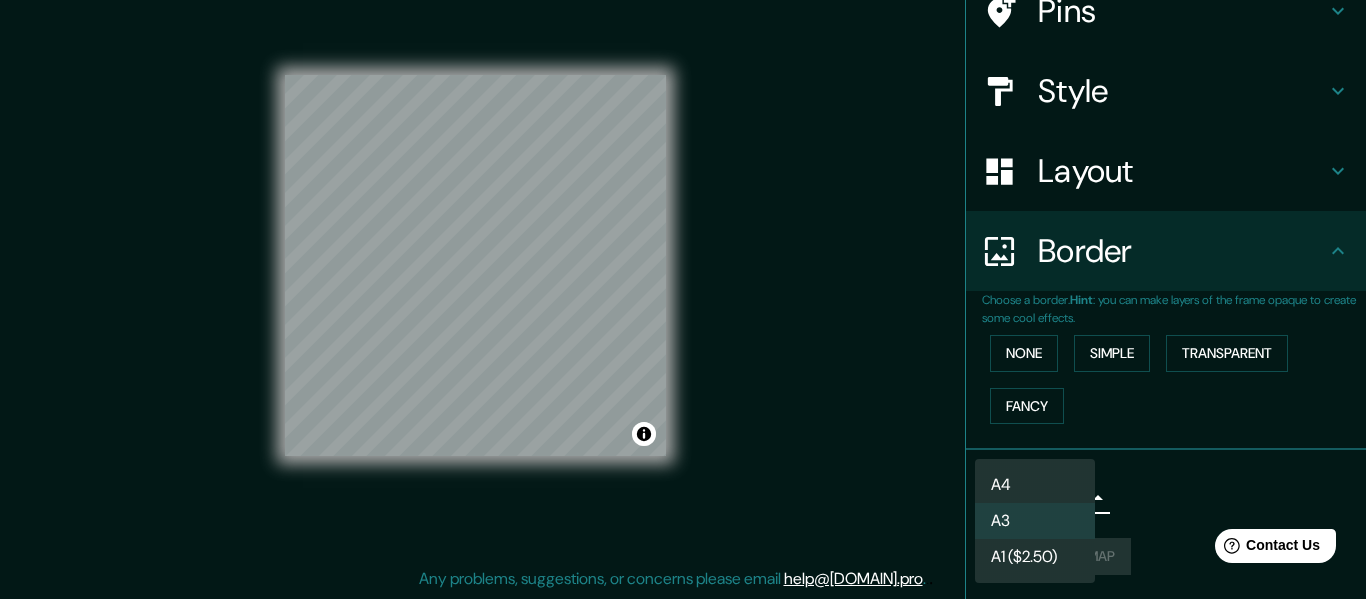 click at bounding box center [683, 299] 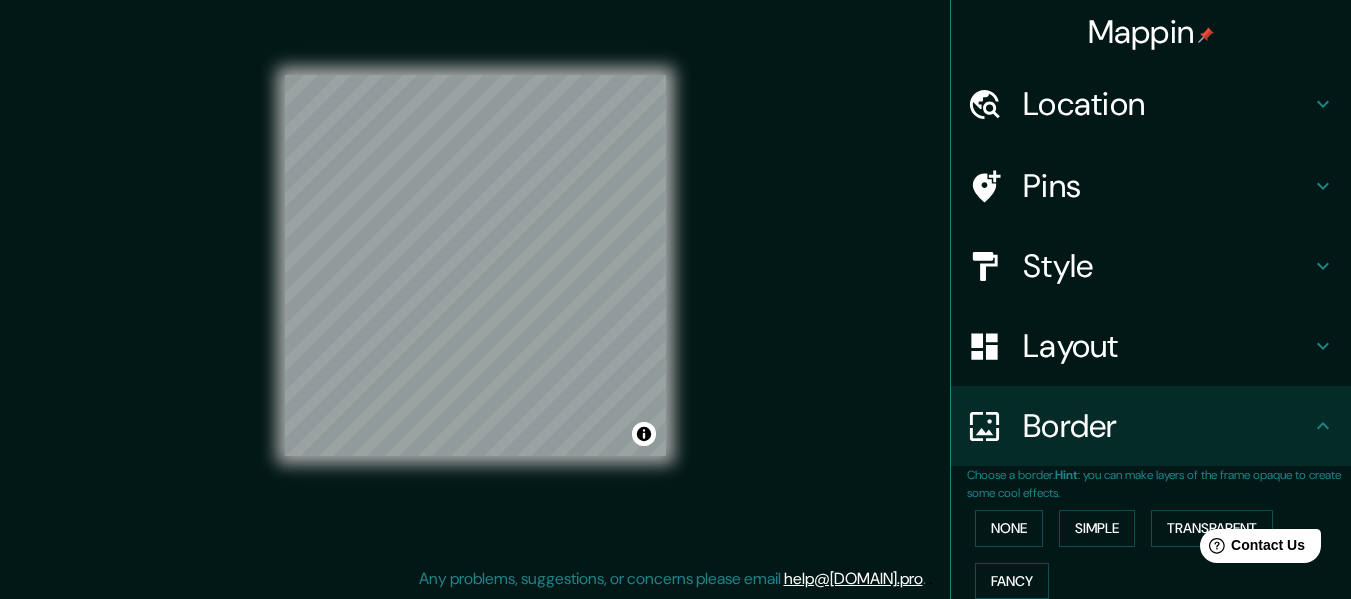 scroll, scrollTop: 175, scrollLeft: 0, axis: vertical 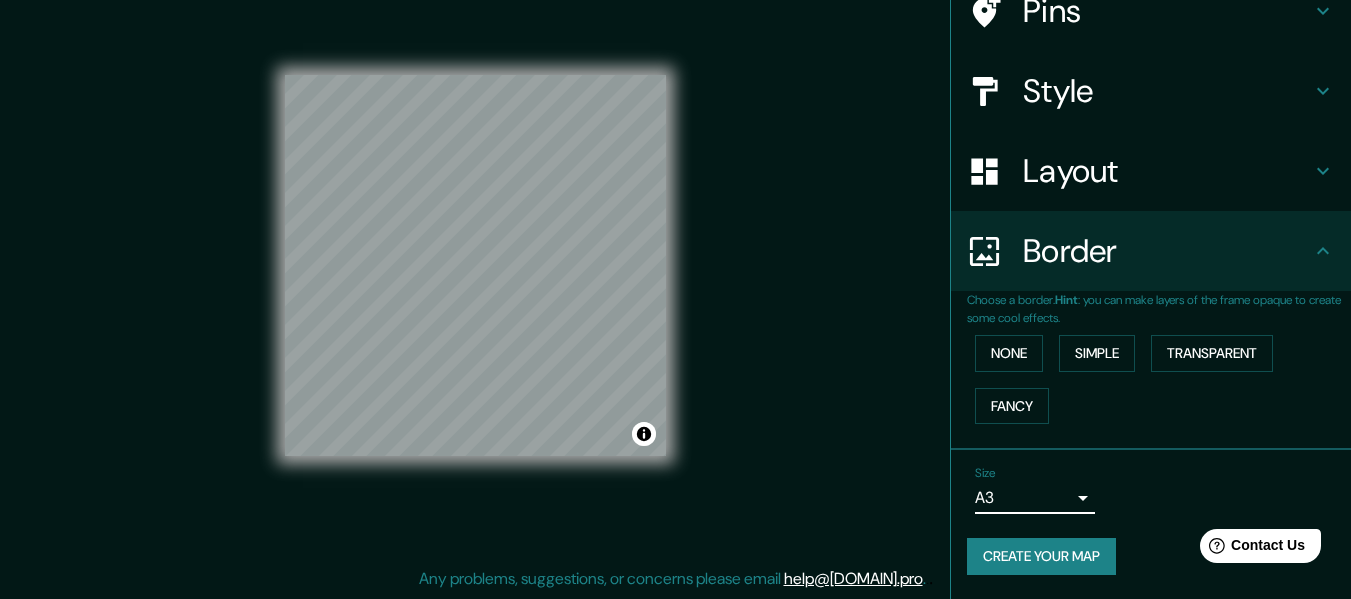 click on "Mappin Location [STREET], [POSTAL_CODE] [CITY], [COUNTRY] [STREET]  [POSTAL_CODE] [CITY], [COUNTRY] [CITY]  [POSTAL_CODE], [COUNTRY] [CITY]  [COUNTRY] [CITY]  [STATE], [COUNTRY] [STATE]  [CITY], [STATE], [COUNTRY] Pins Style Layout Border Choose a border.  Hint : you can make layers of the frame opaque to create some cool effects. None Simple Transparent Fancy Size A3 a4 Create your map © Mapbox   © OpenStreetMap   Improve this map Any problems, suggestions, or concerns please email    help@[DOMAIN].pro . . ." at bounding box center [675, 281] 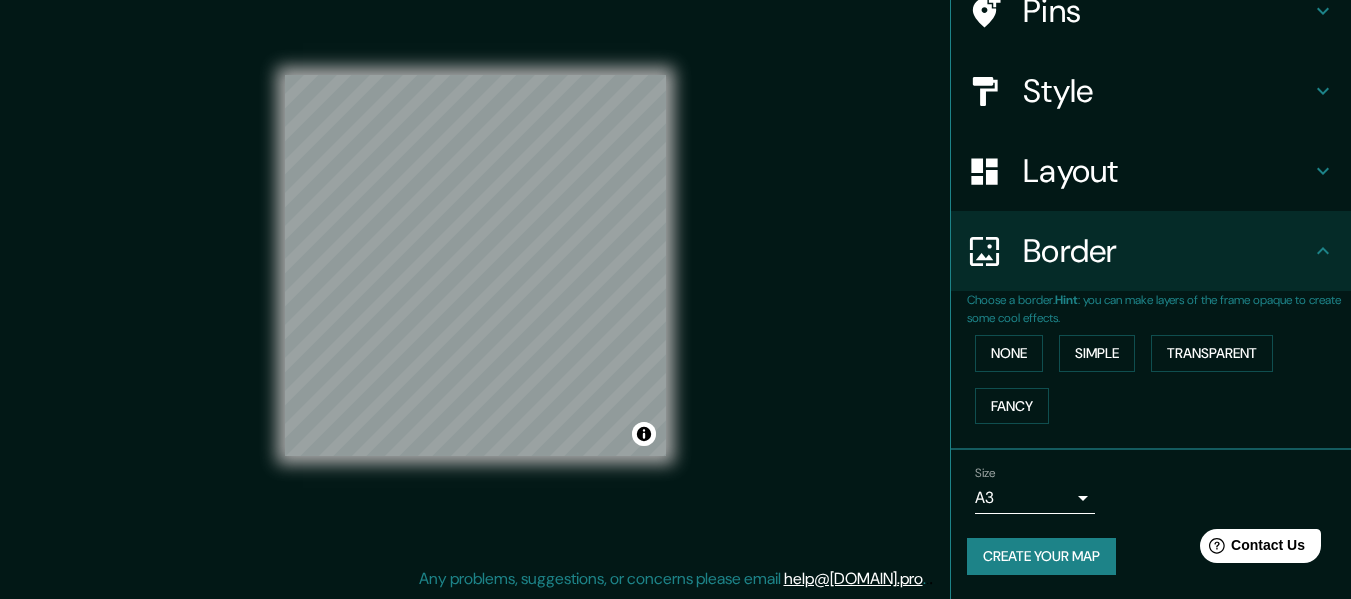 scroll, scrollTop: 0, scrollLeft: 0, axis: both 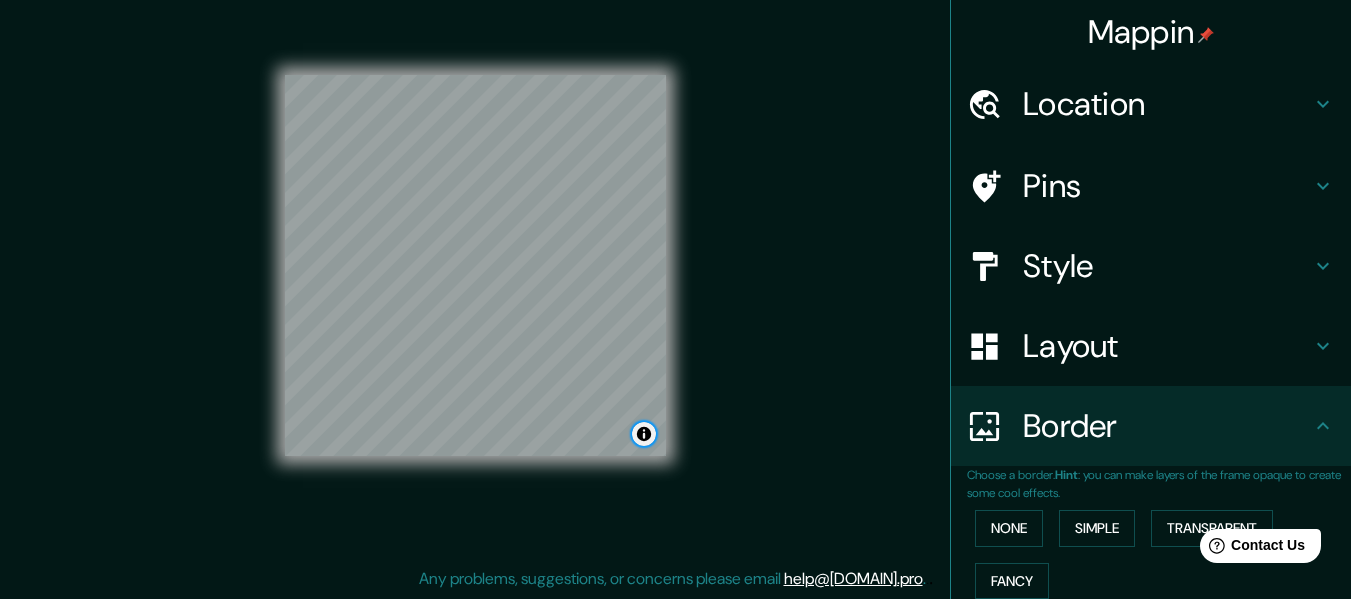 click at bounding box center [644, 434] 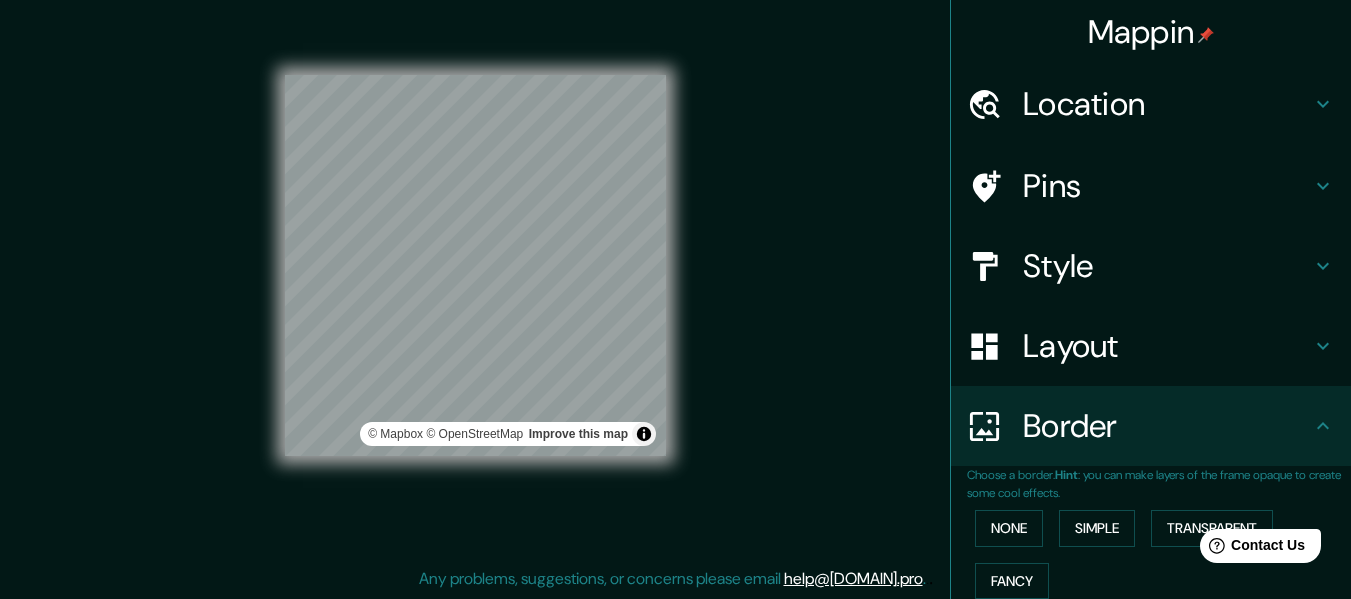 click on "Mappin Location [STREET], [POSTAL_CODE] [CITY], [COUNTRY] [STREET]  [POSTAL_CODE] [CITY], [COUNTRY] [CITY]  [POSTAL_CODE], [COUNTRY] [CITY]  [COUNTRY] [CITY]  [STATE], [COUNTRY] [STATE]  [CITY], [STATE], [COUNTRY] Pins Style Layout Border Choose a border.  Hint : you can make layers of the frame opaque to create some cool effects. None Simple Transparent Fancy Size A3 a4 Create your map © Mapbox   © OpenStreetMap   Improve this map Any problems, suggestions, or concerns please email    help@[DOMAIN].pro . . ." at bounding box center [675, 281] 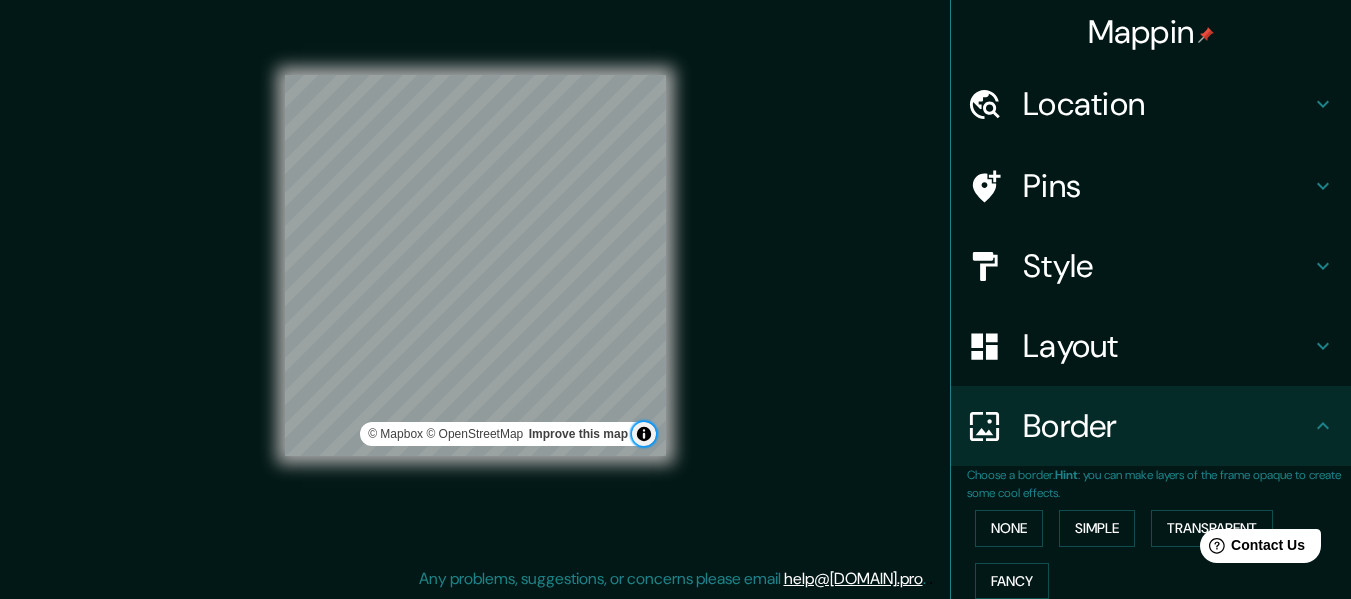 click at bounding box center [644, 434] 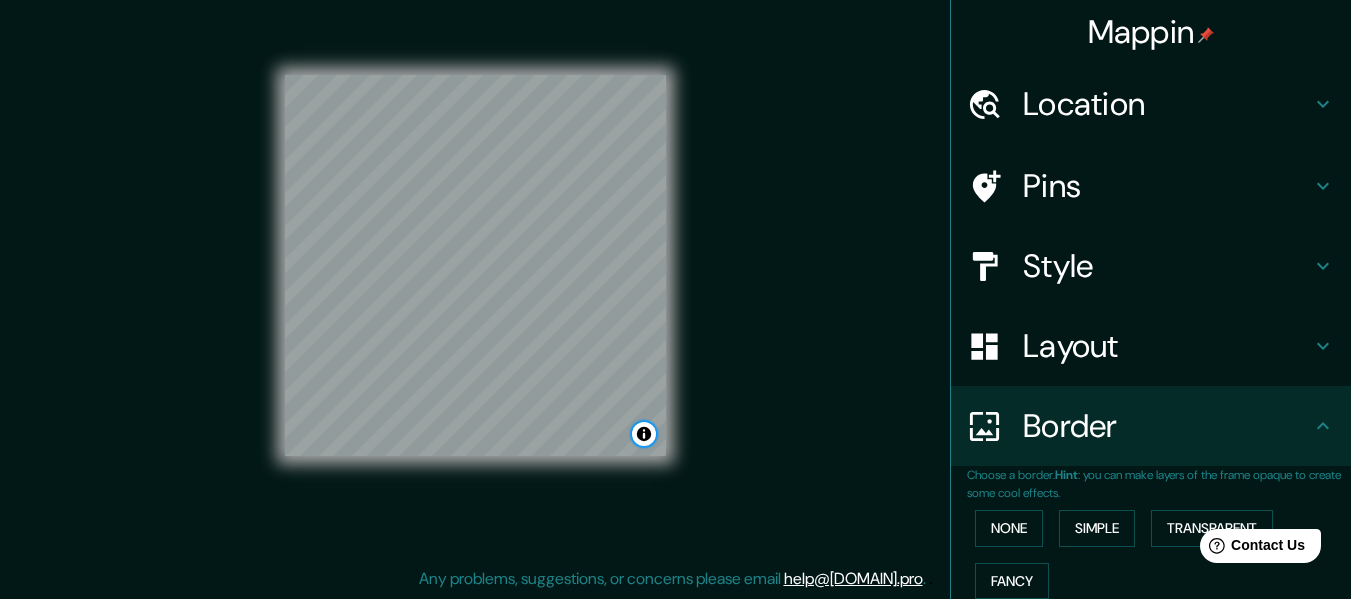type 